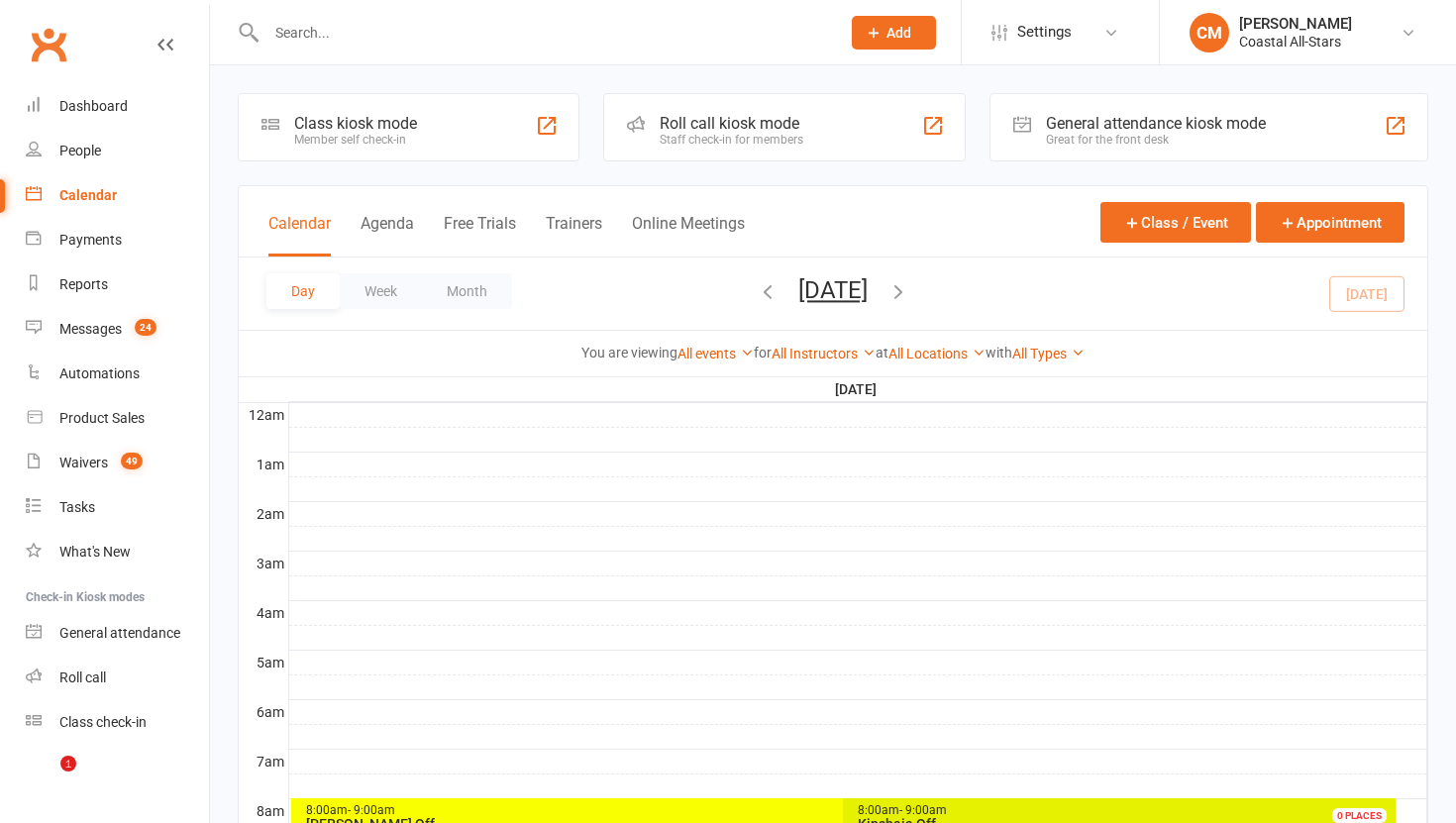 scroll, scrollTop: 825, scrollLeft: 0, axis: vertical 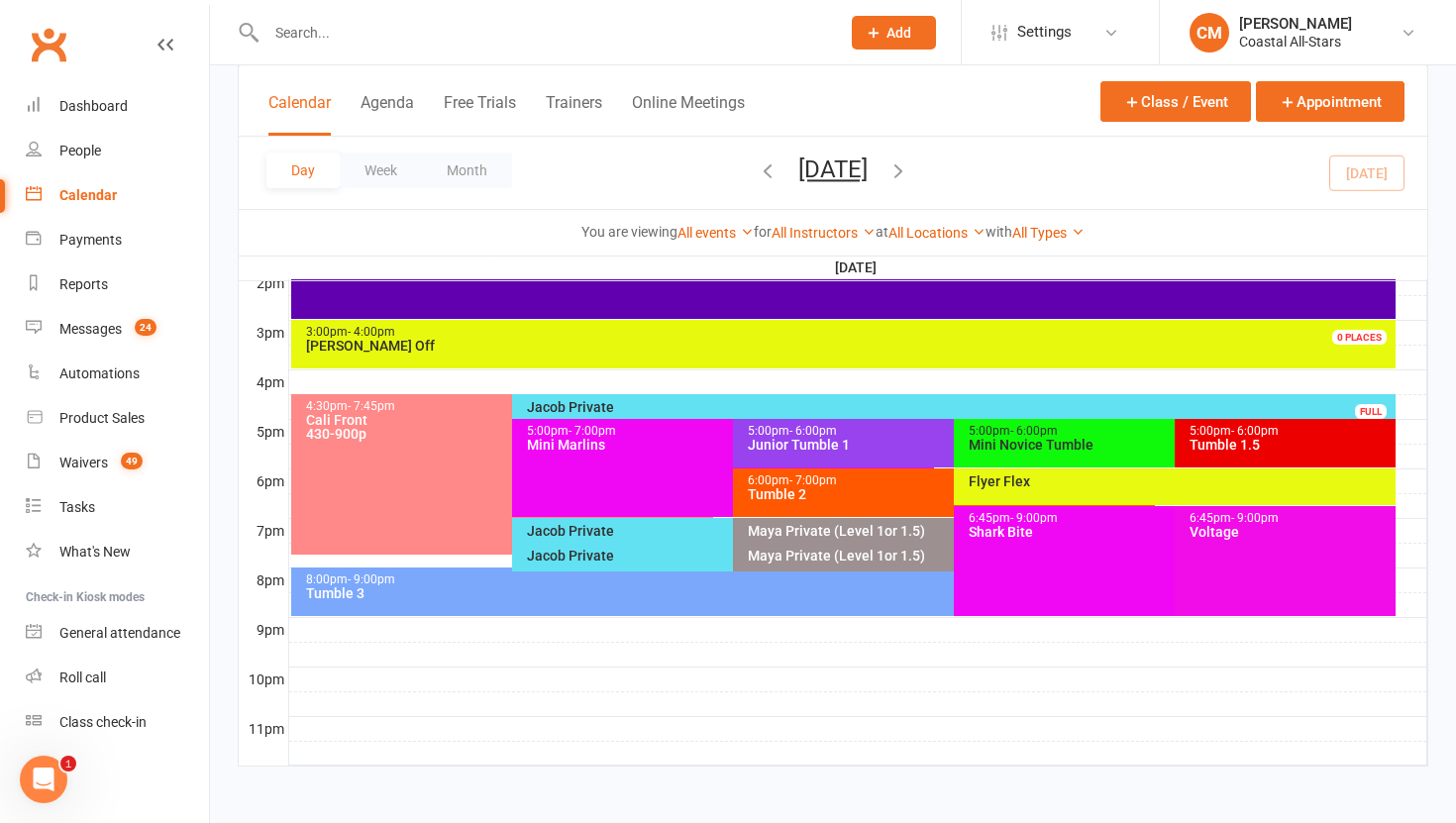 drag, startPoint x: 0, startPoint y: 0, endPoint x: 499, endPoint y: 573, distance: 759.8223 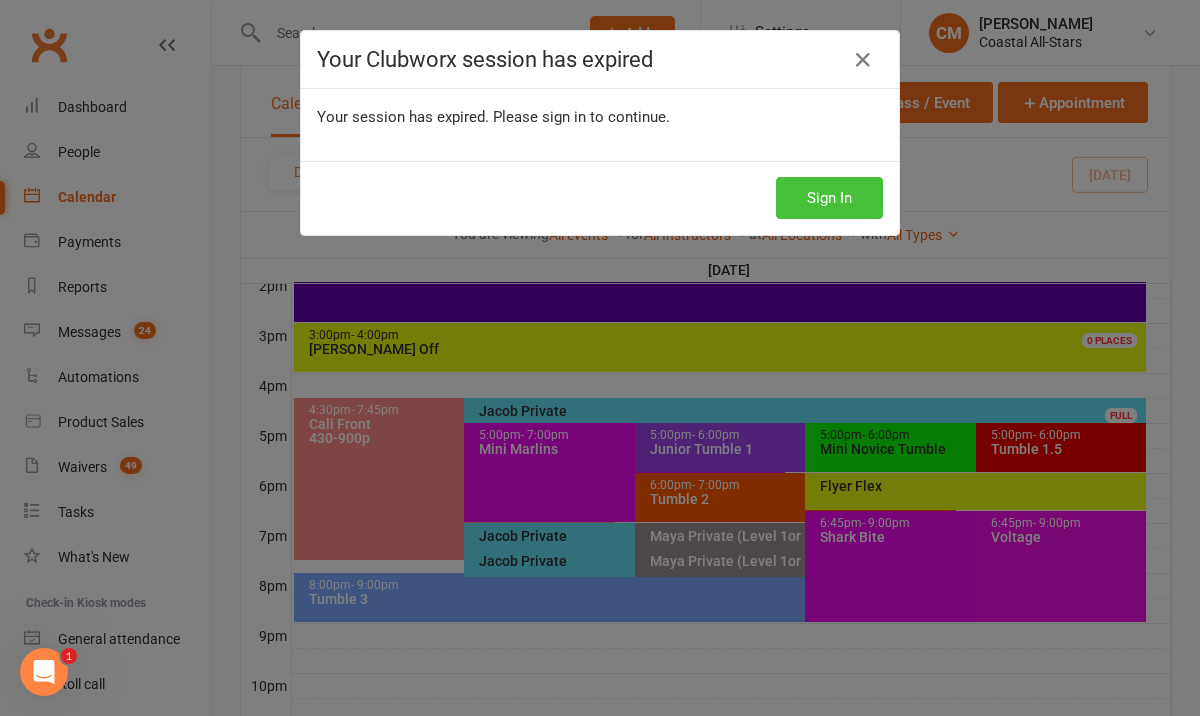 click on "Sign In" at bounding box center [829, 198] 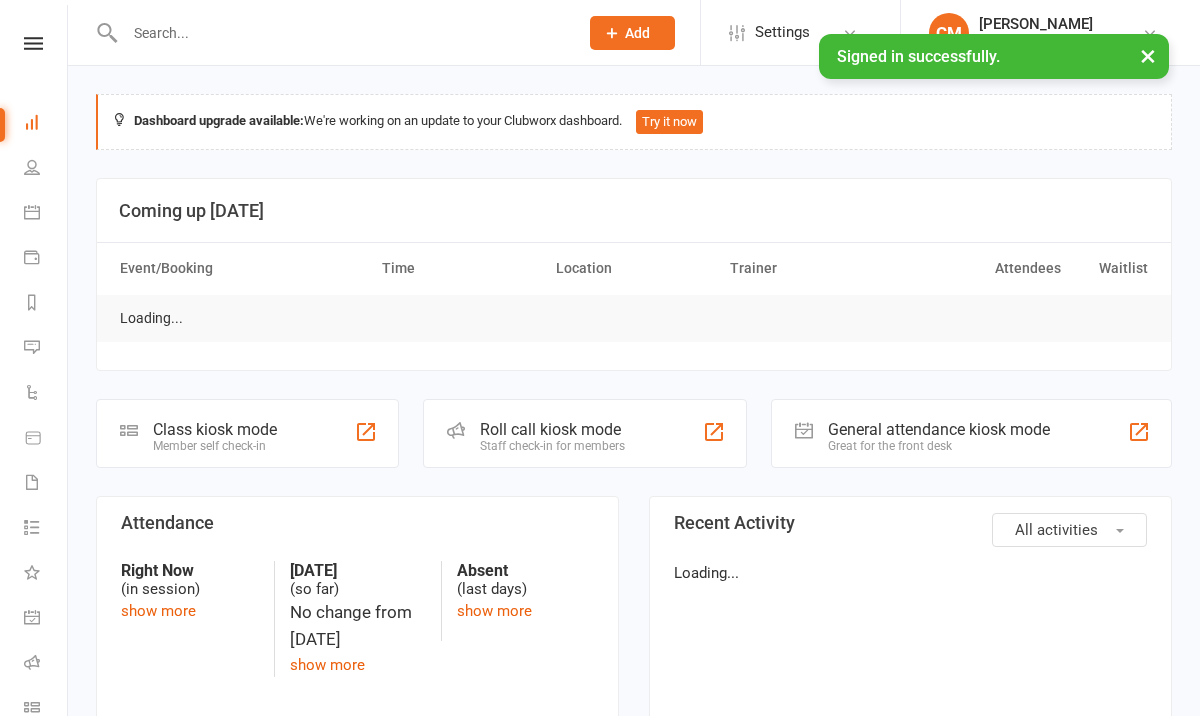 scroll, scrollTop: 0, scrollLeft: 0, axis: both 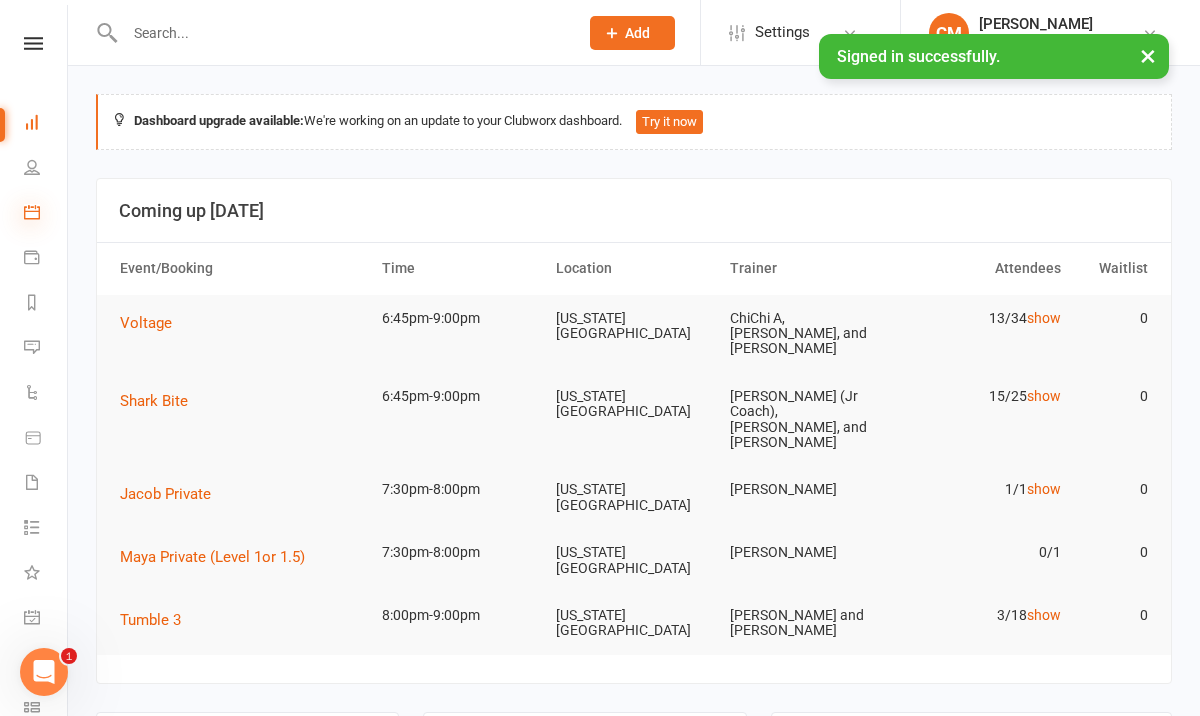 click at bounding box center [32, 212] 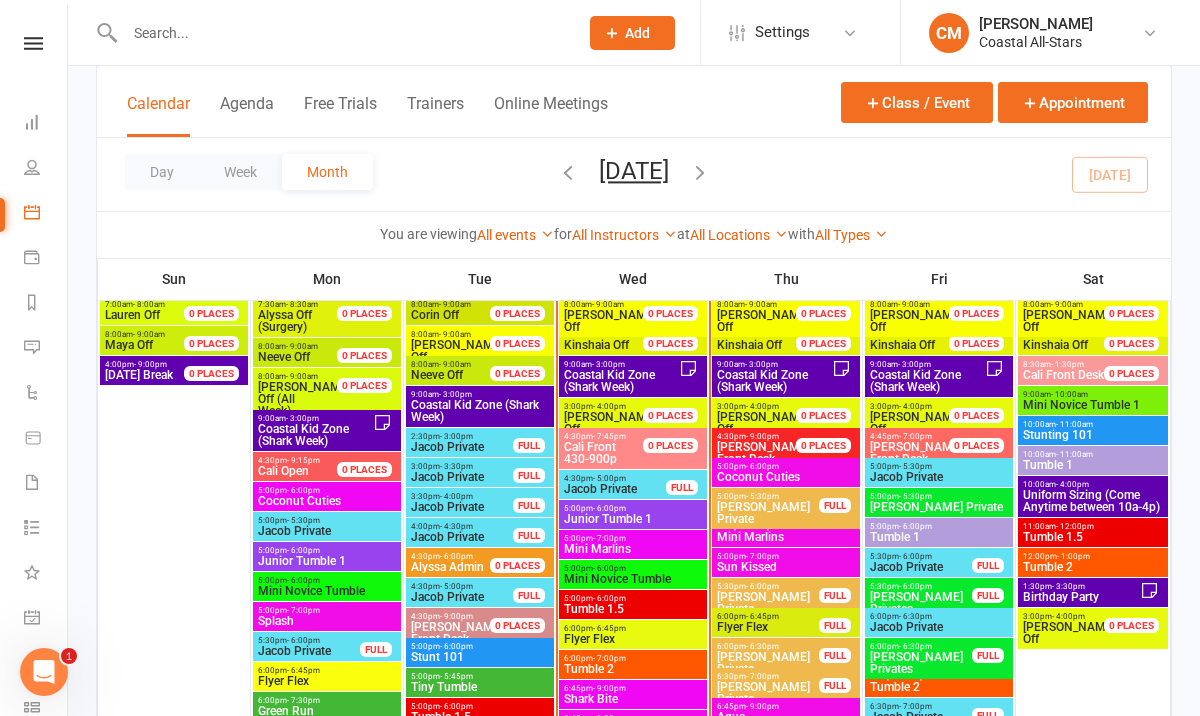 scroll, scrollTop: 990, scrollLeft: 0, axis: vertical 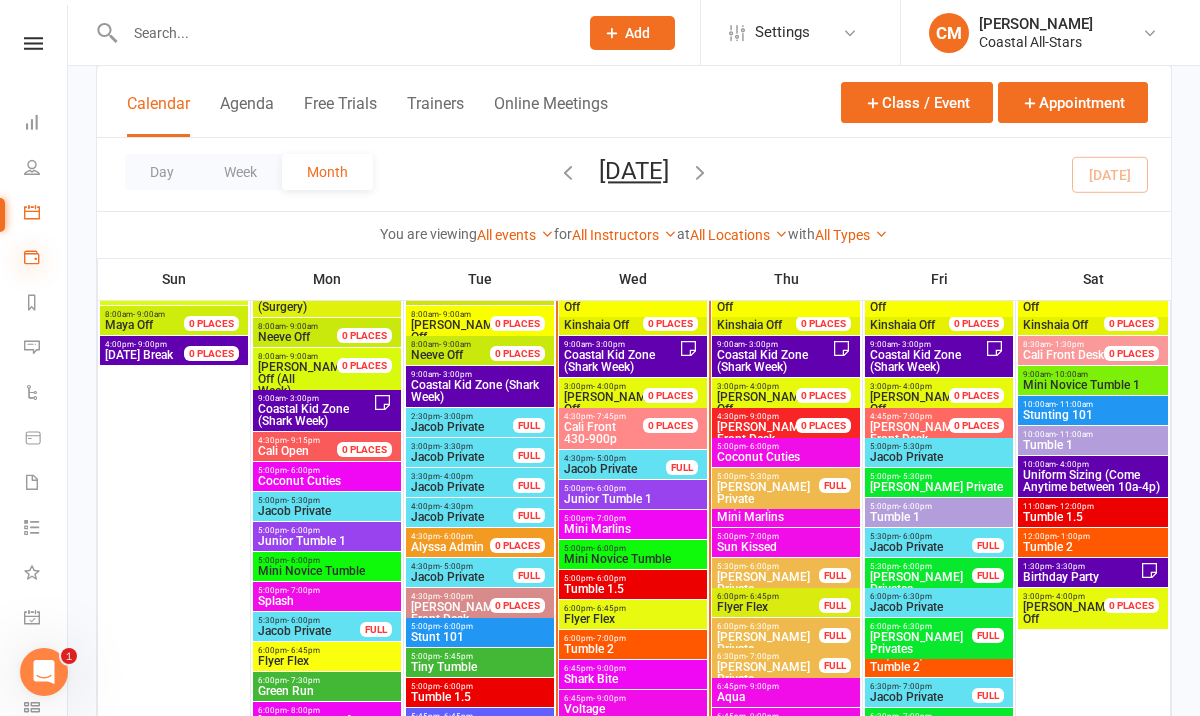 click at bounding box center [32, 257] 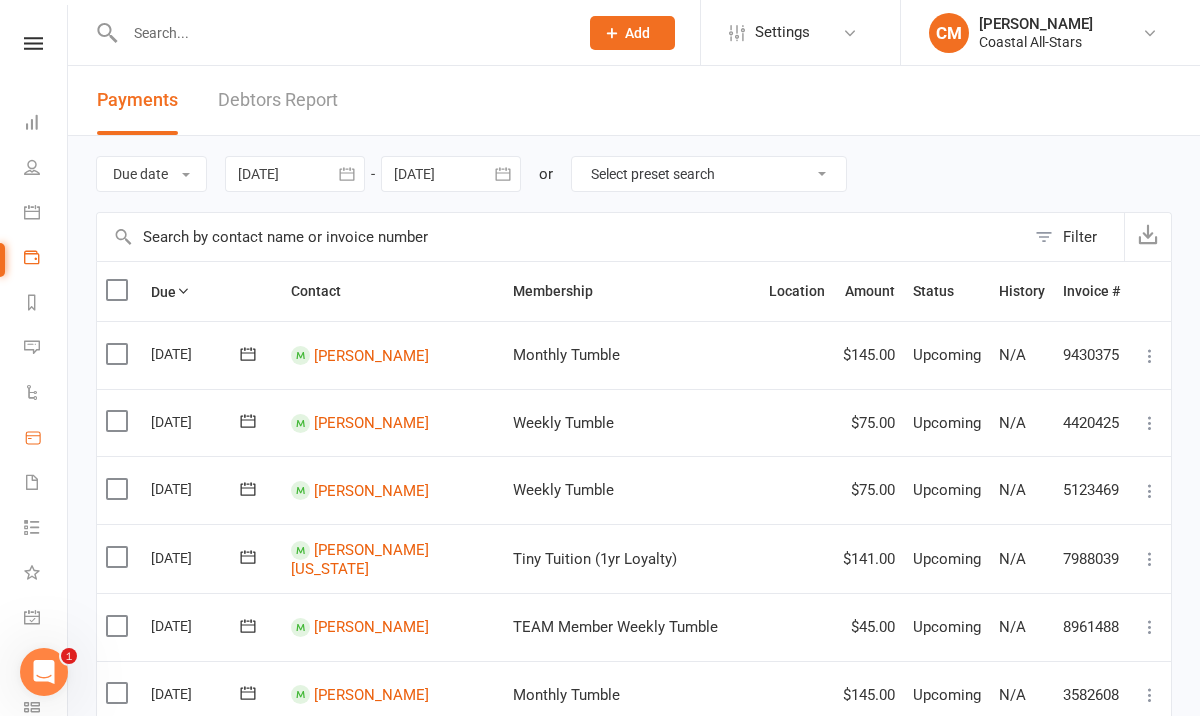 click on "Product Sales" at bounding box center [46, 439] 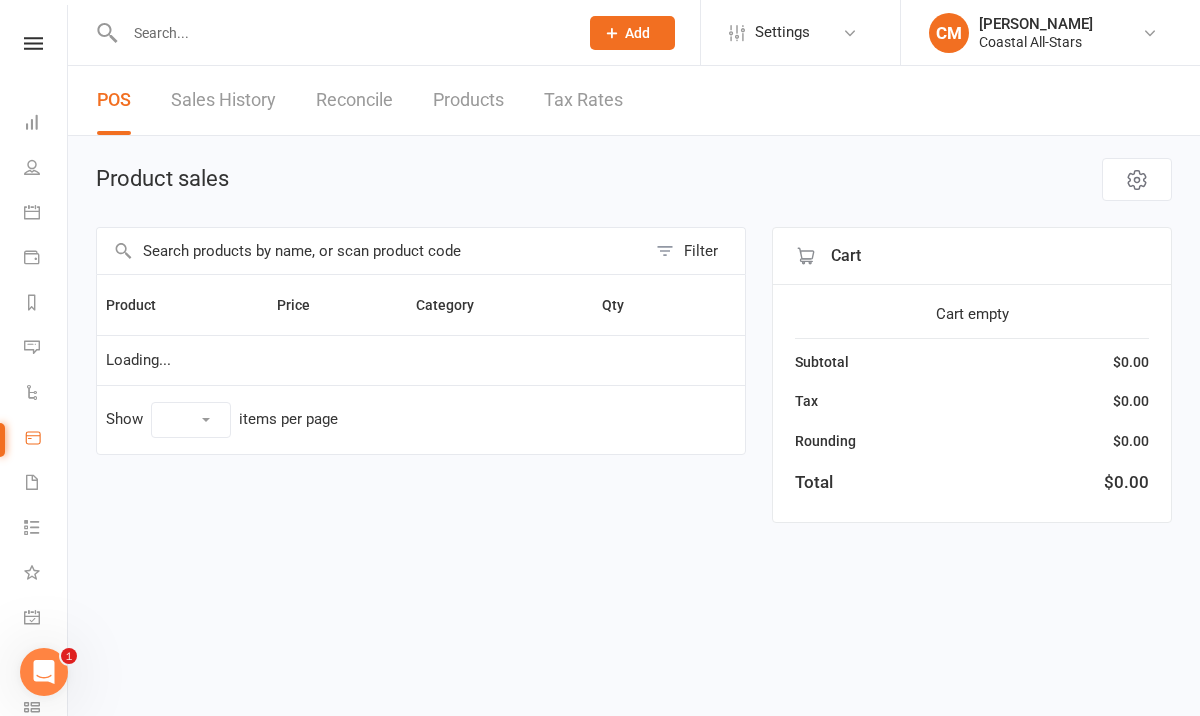 select on "50" 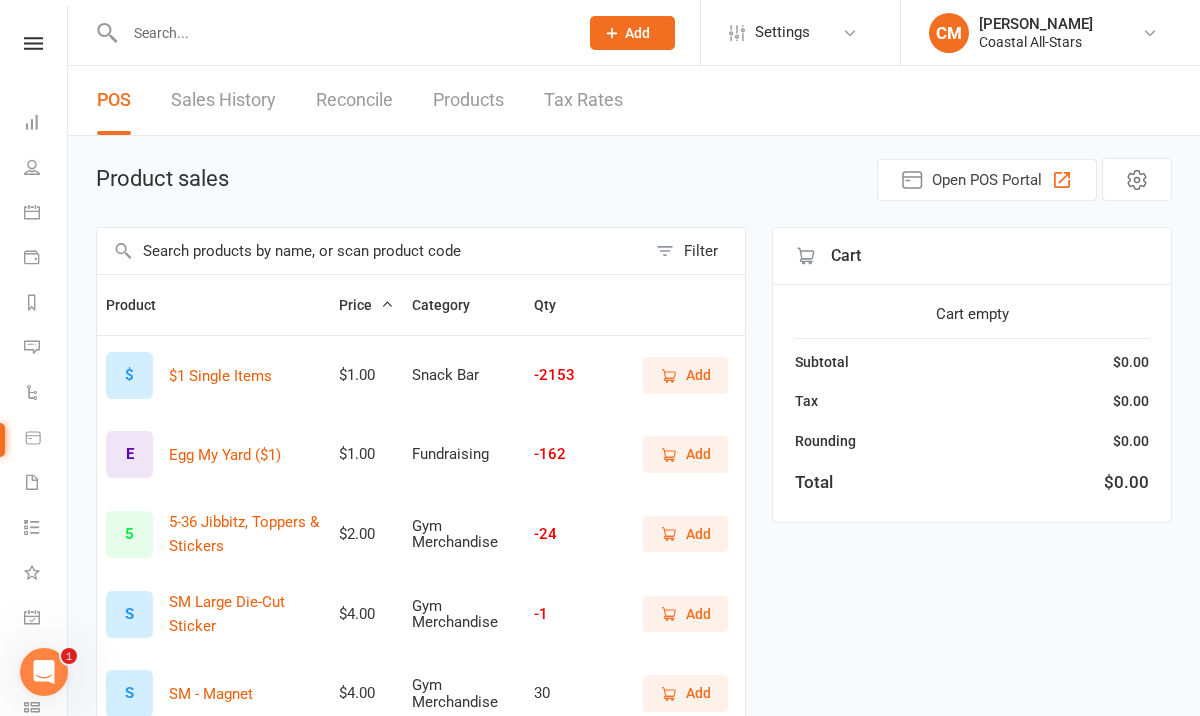 click on "Add" at bounding box center [685, 375] 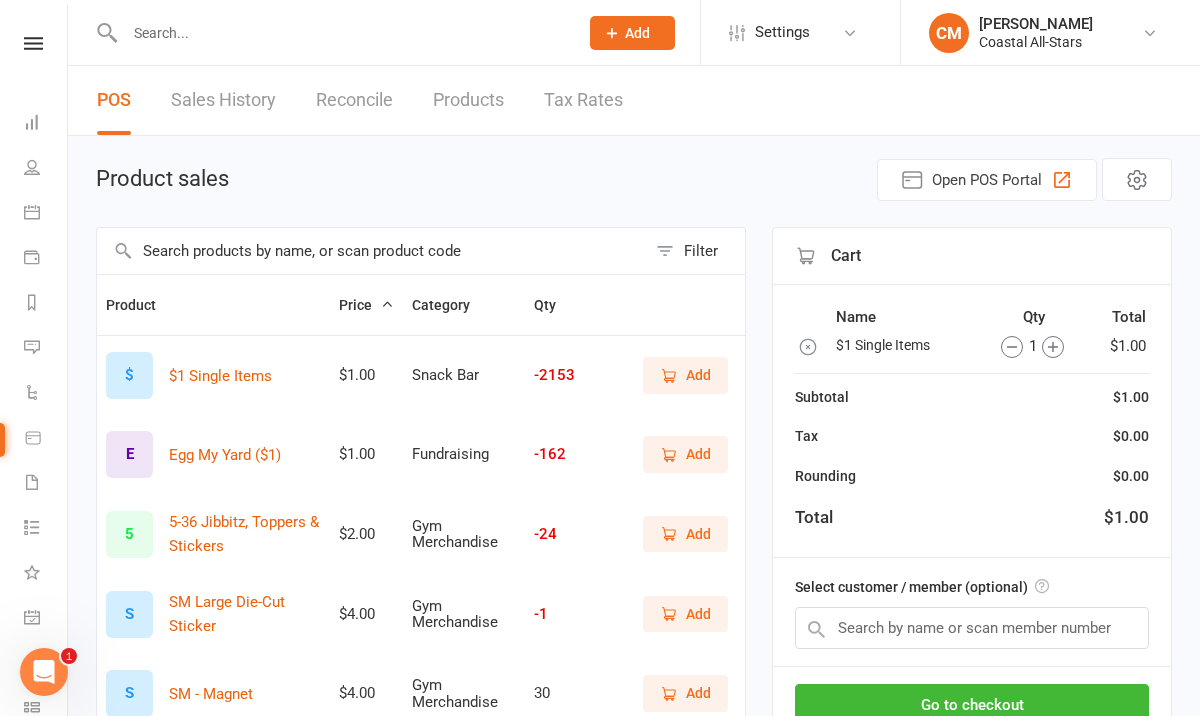 click 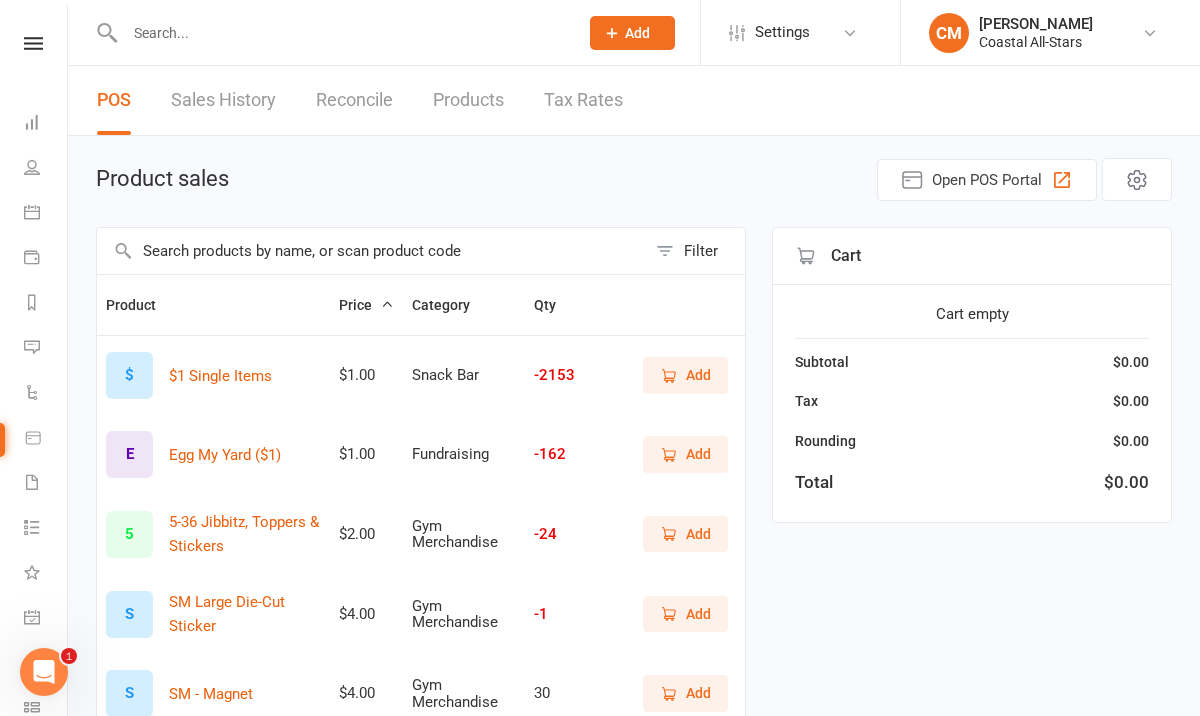 click at bounding box center [371, 251] 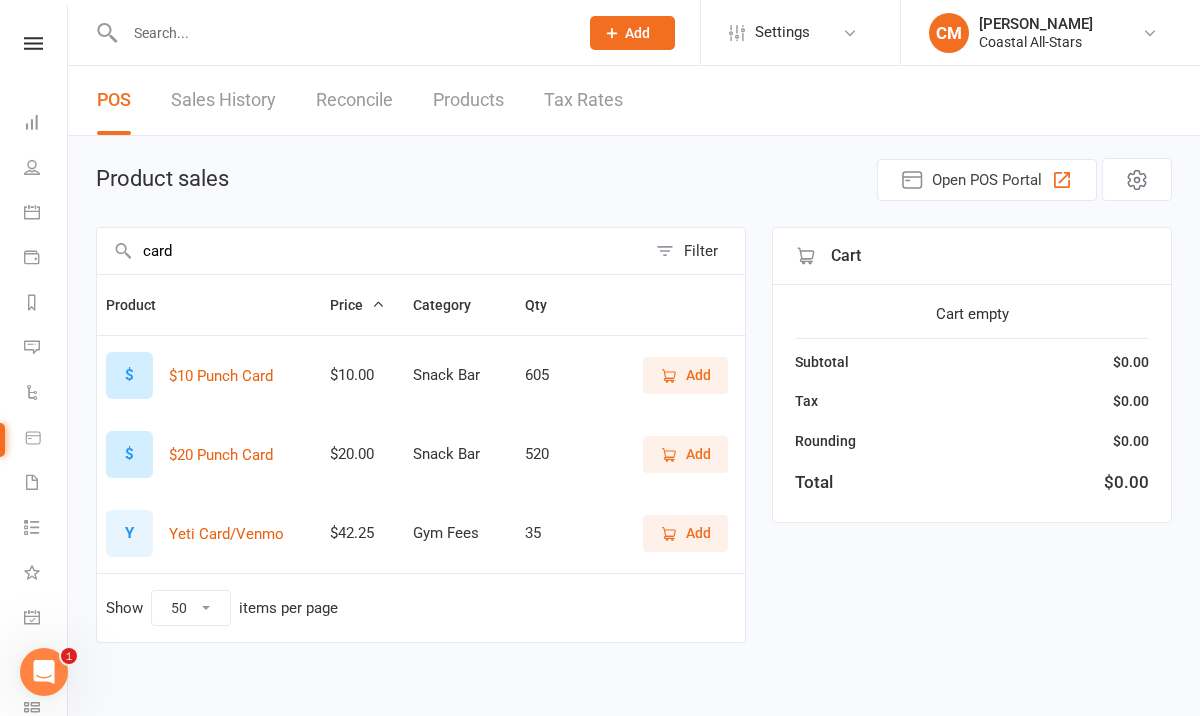 type on "card" 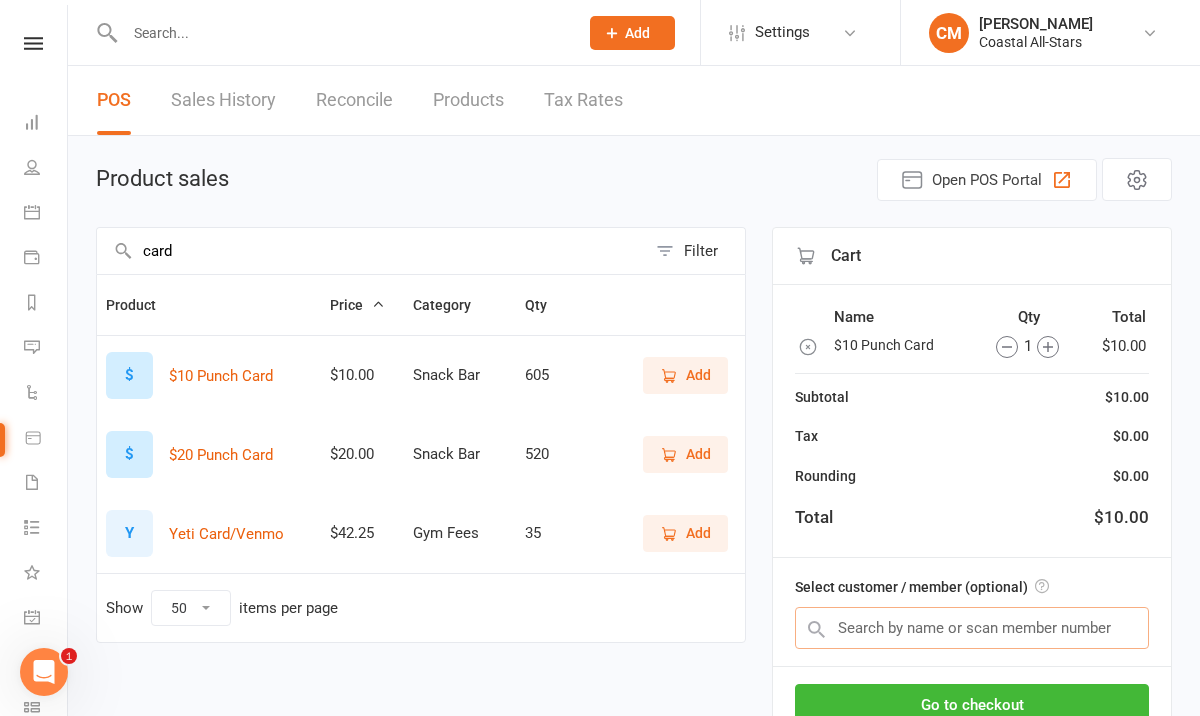 click at bounding box center [972, 628] 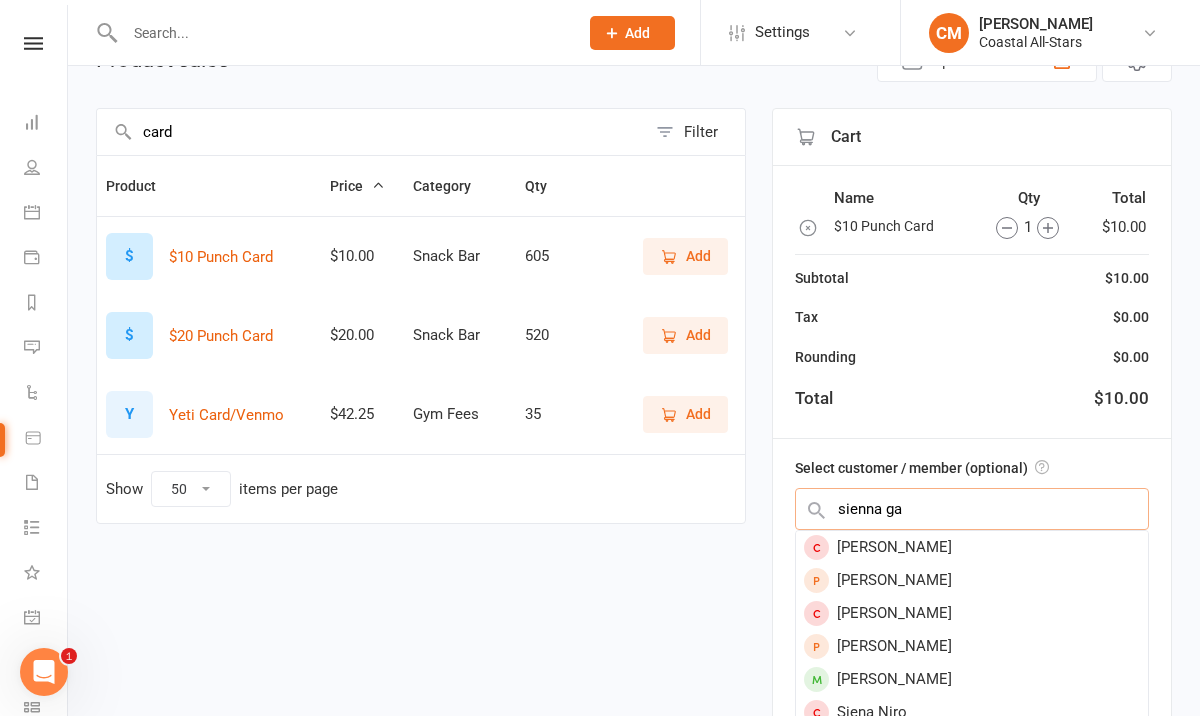 scroll, scrollTop: 122, scrollLeft: 0, axis: vertical 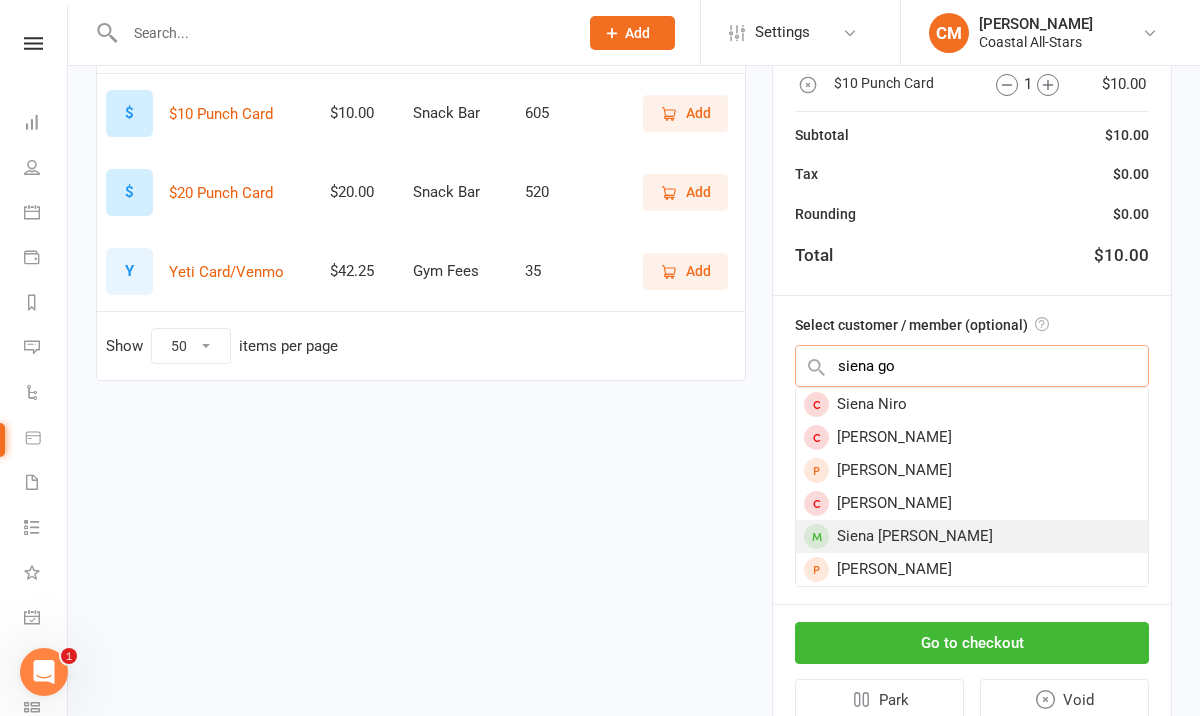 type on "siena go" 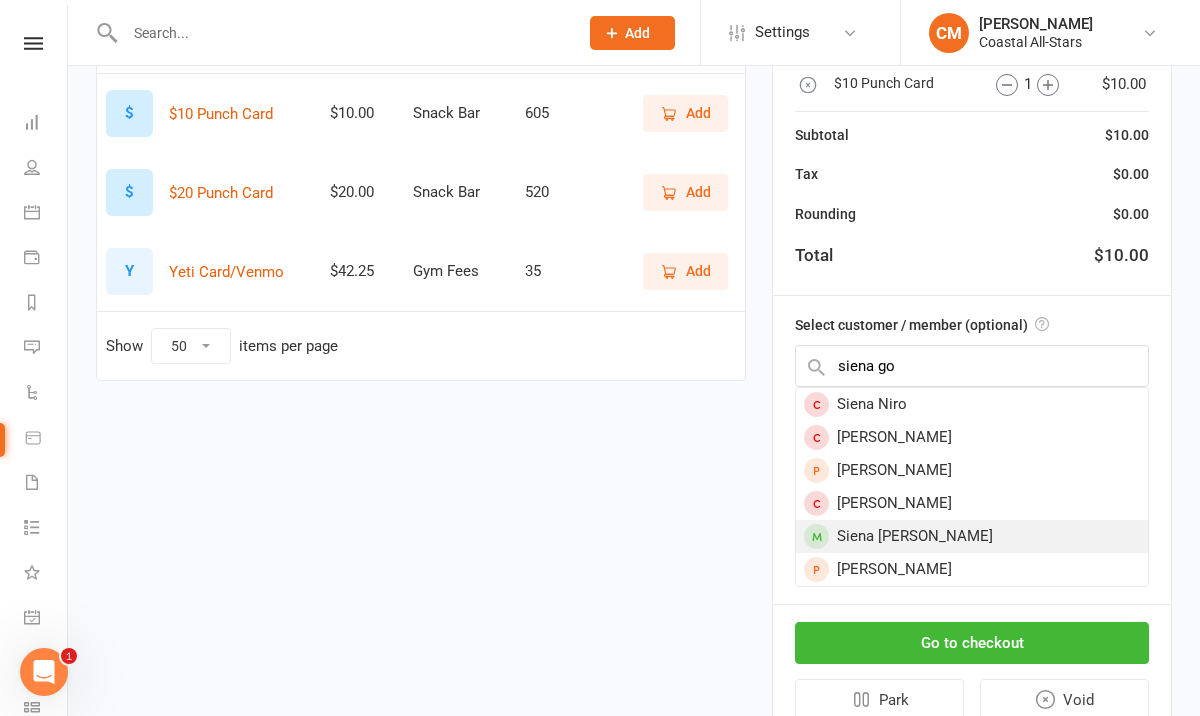 click on "Siena [PERSON_NAME]" at bounding box center [972, 536] 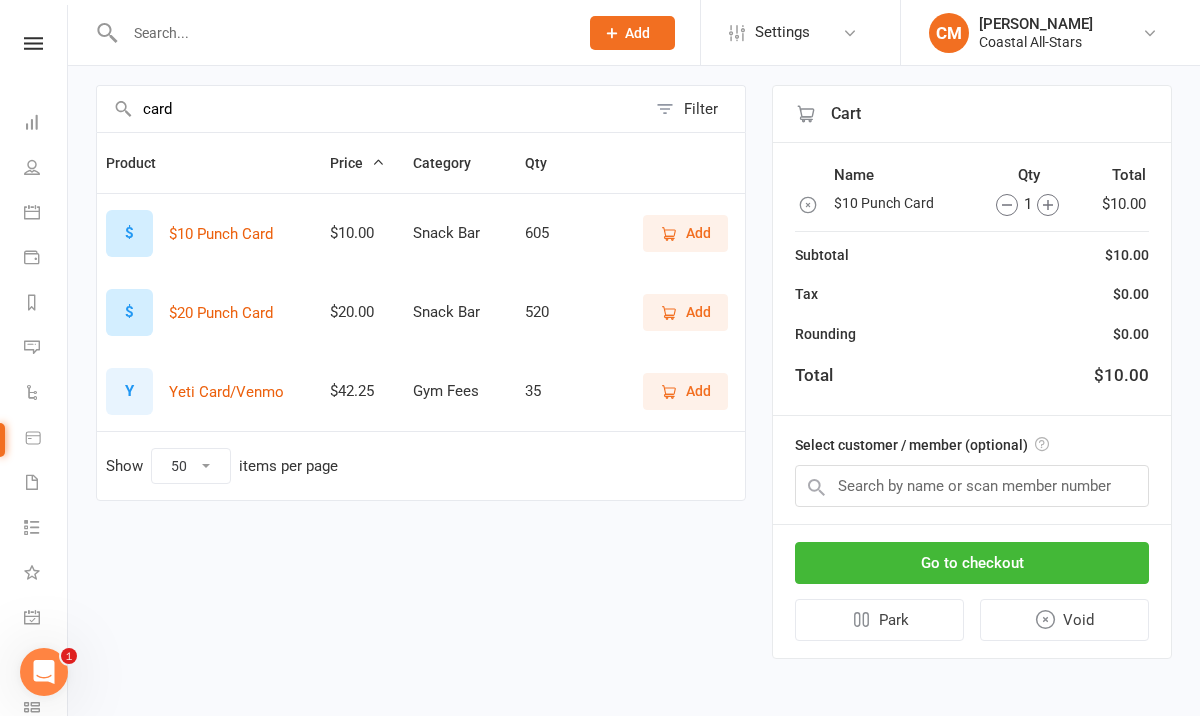 scroll, scrollTop: 136, scrollLeft: 0, axis: vertical 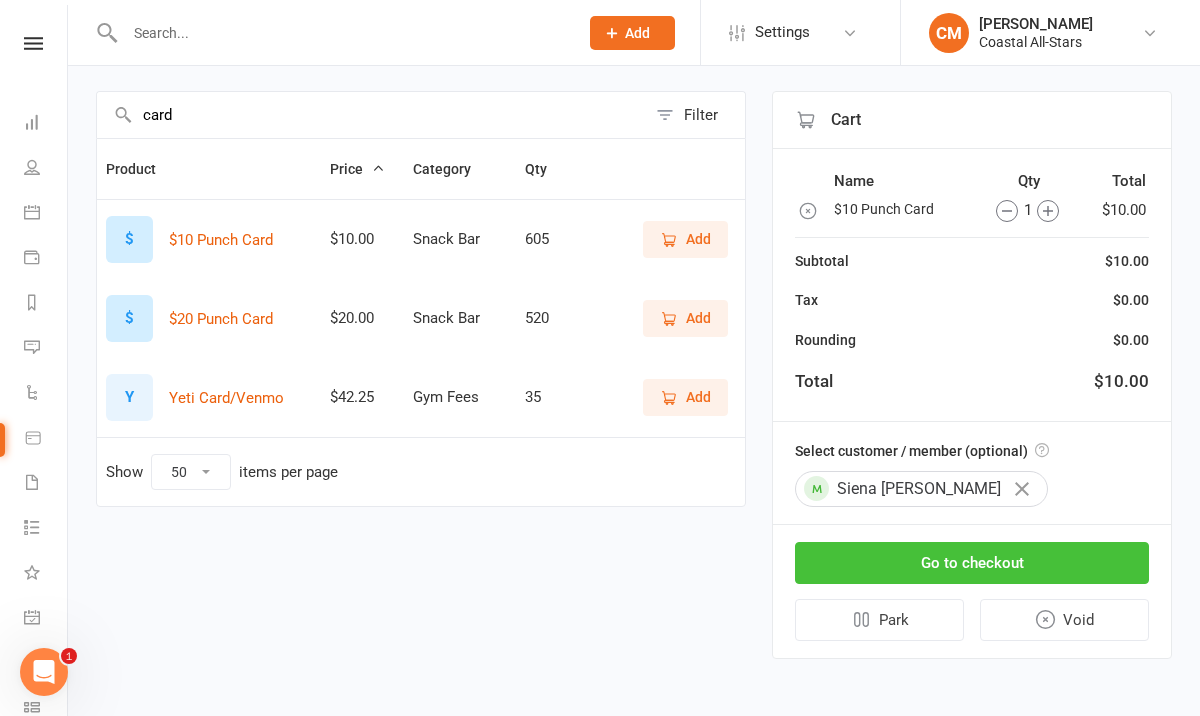 click on "Go to checkout" at bounding box center [972, 563] 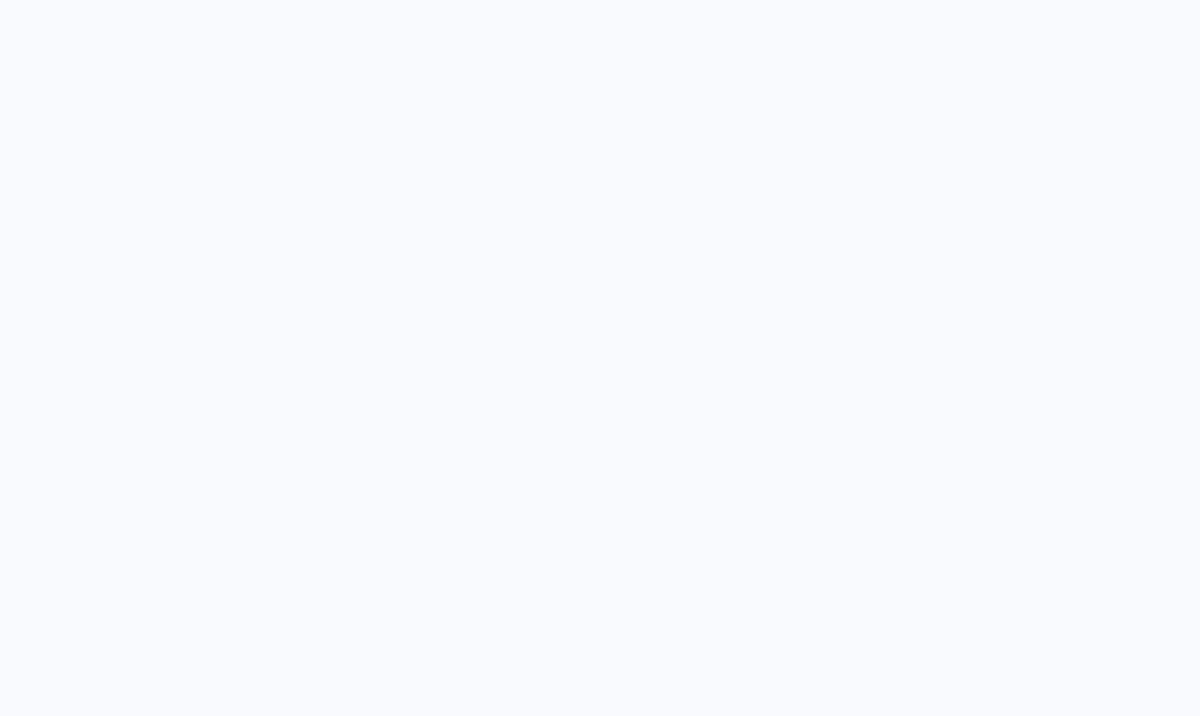 scroll, scrollTop: 0, scrollLeft: 0, axis: both 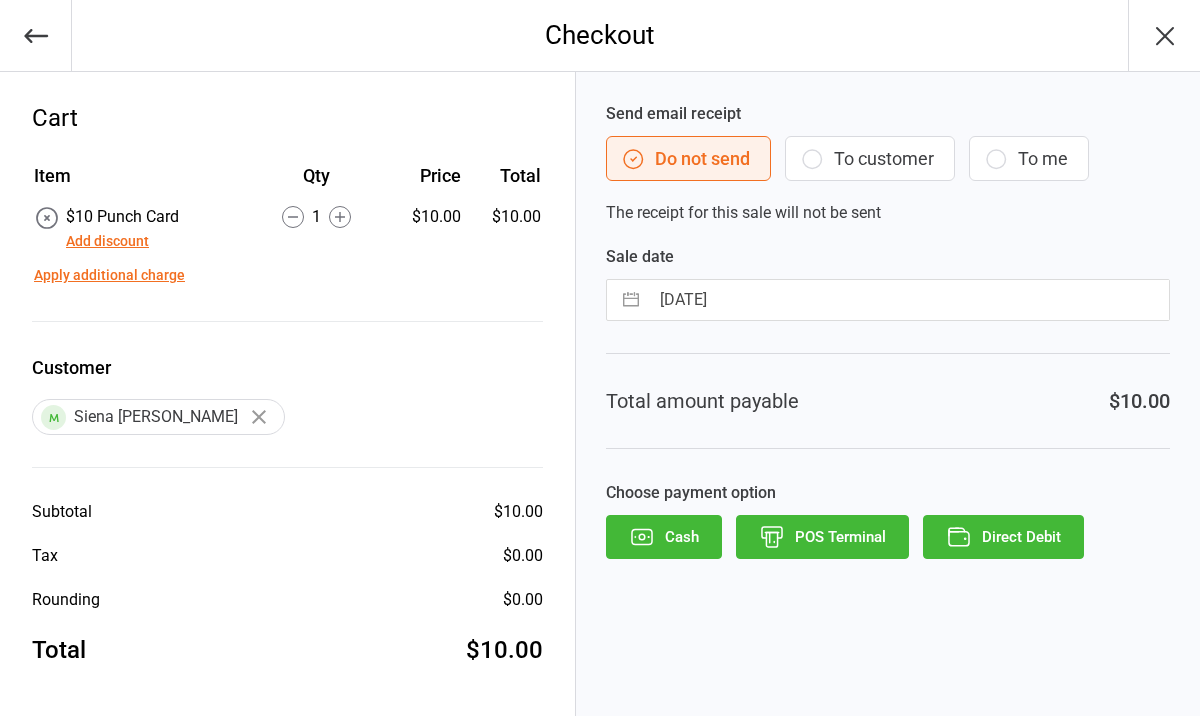 click 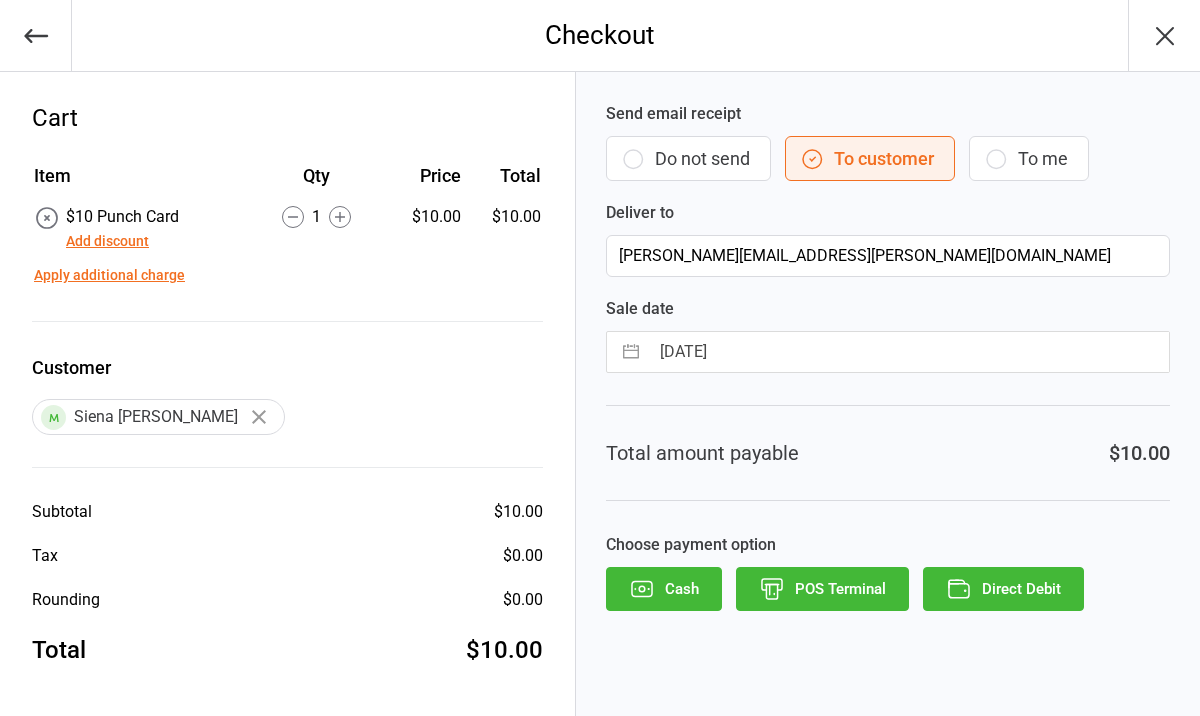 click on "Direct Debit" at bounding box center (1003, 589) 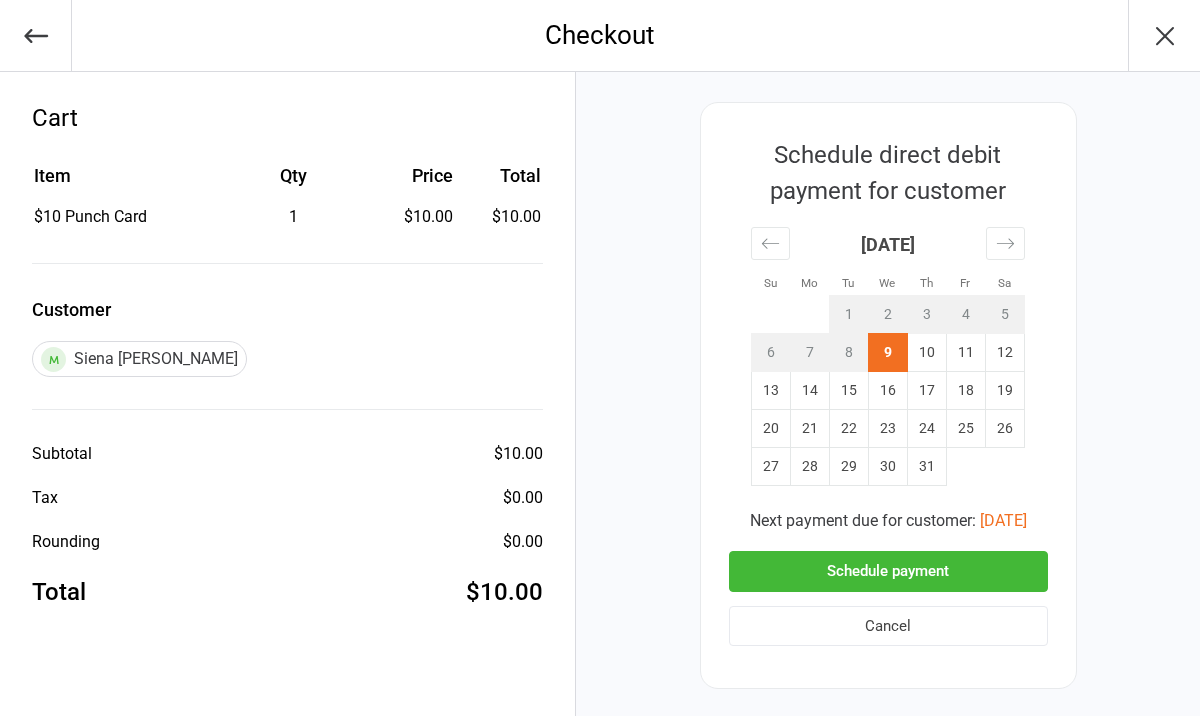 click on "Schedule payment" at bounding box center [888, 571] 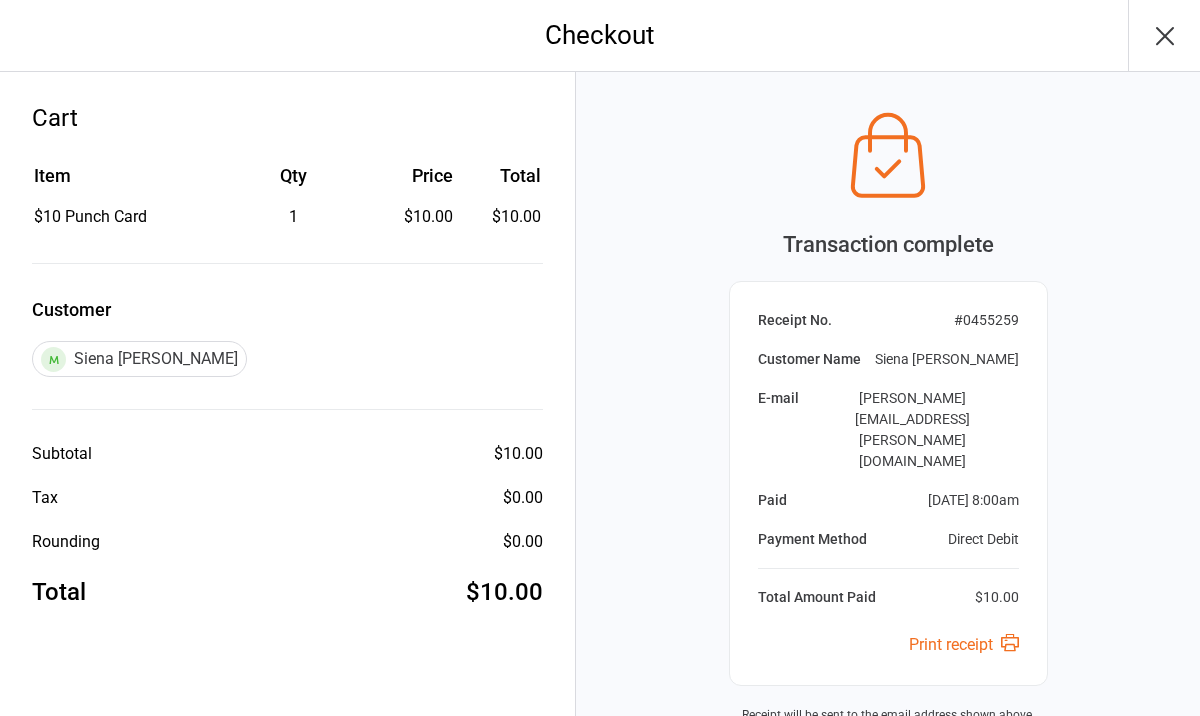 click 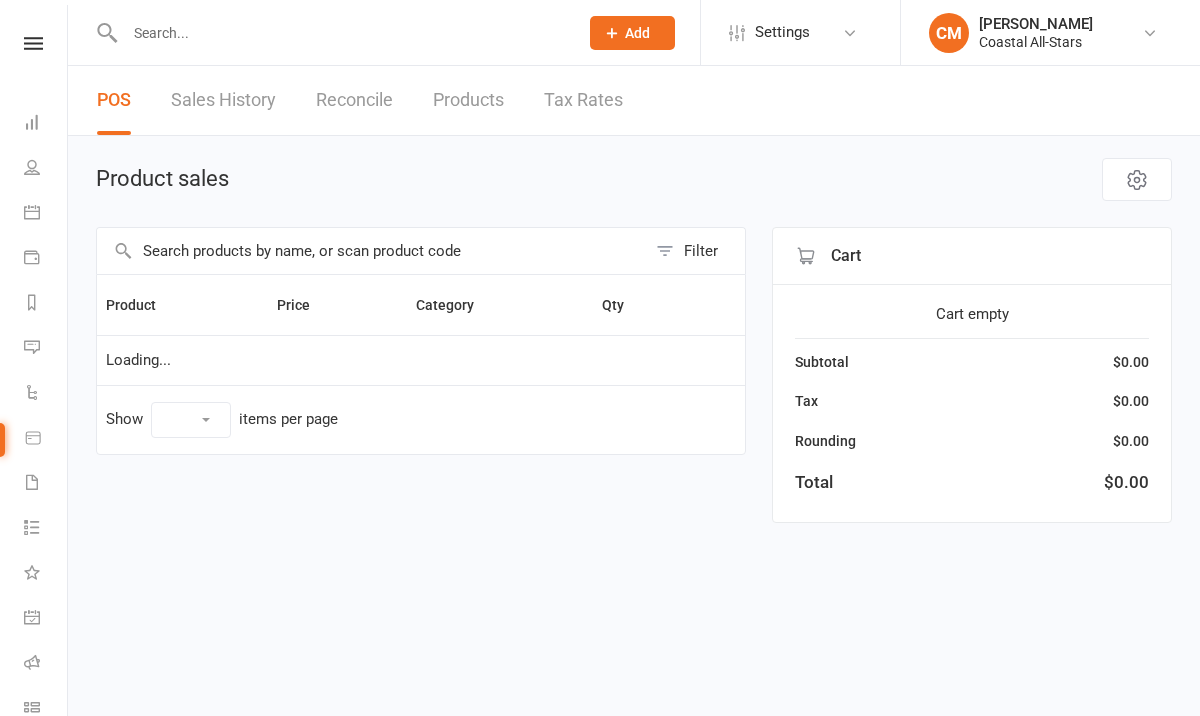 select on "50" 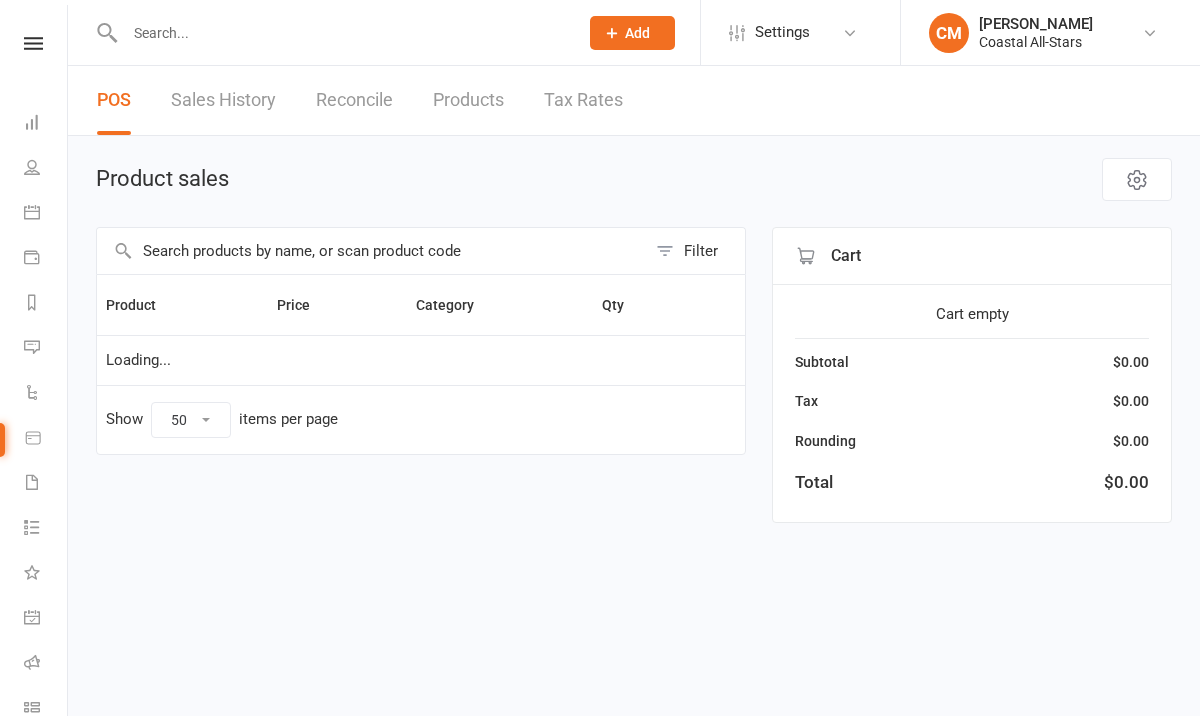 scroll, scrollTop: 0, scrollLeft: 0, axis: both 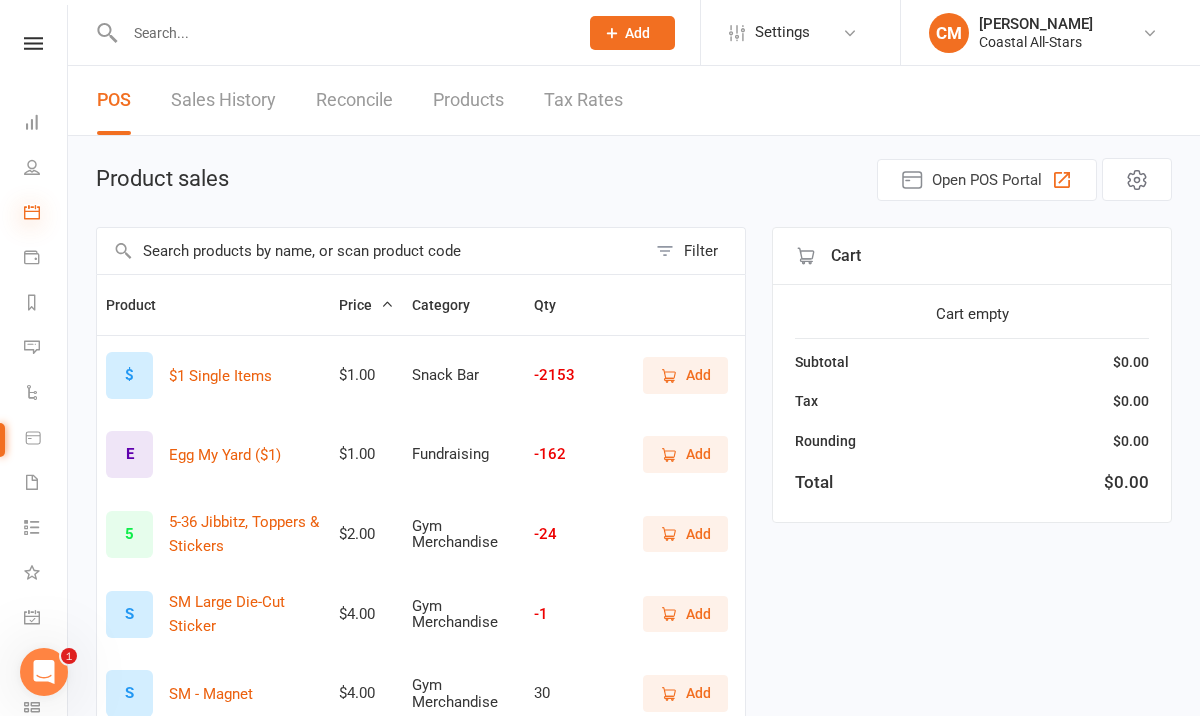 click at bounding box center [32, 212] 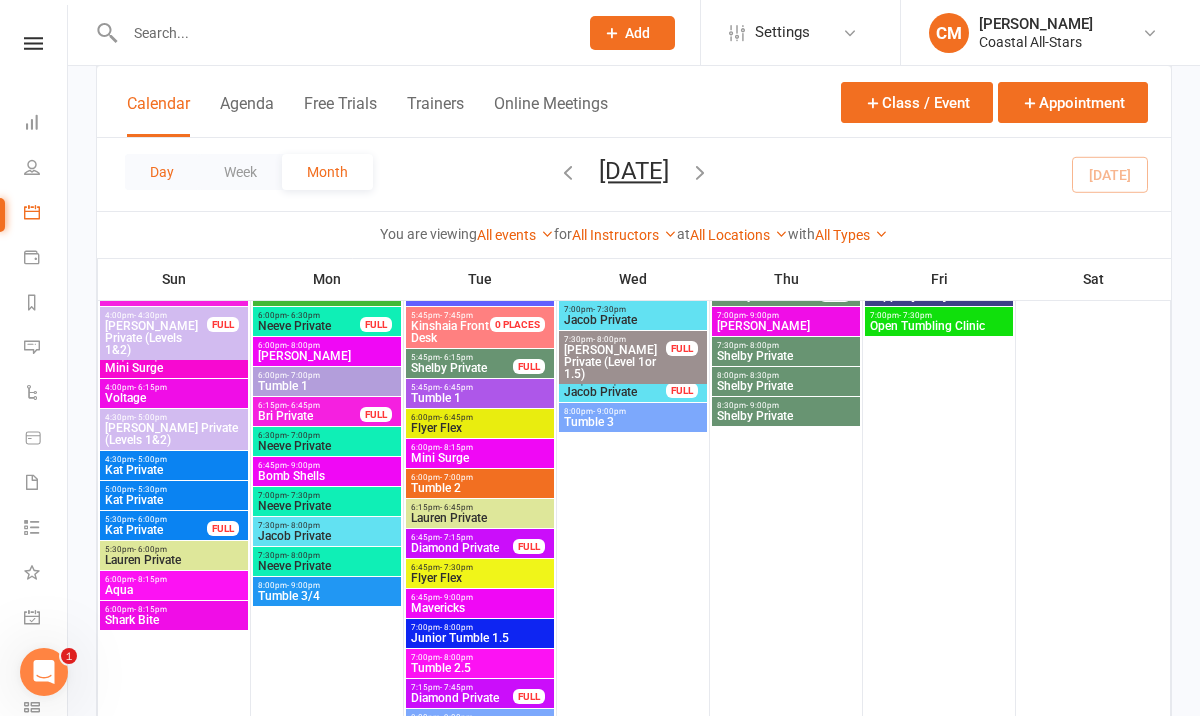 click on "Day" at bounding box center (162, 172) 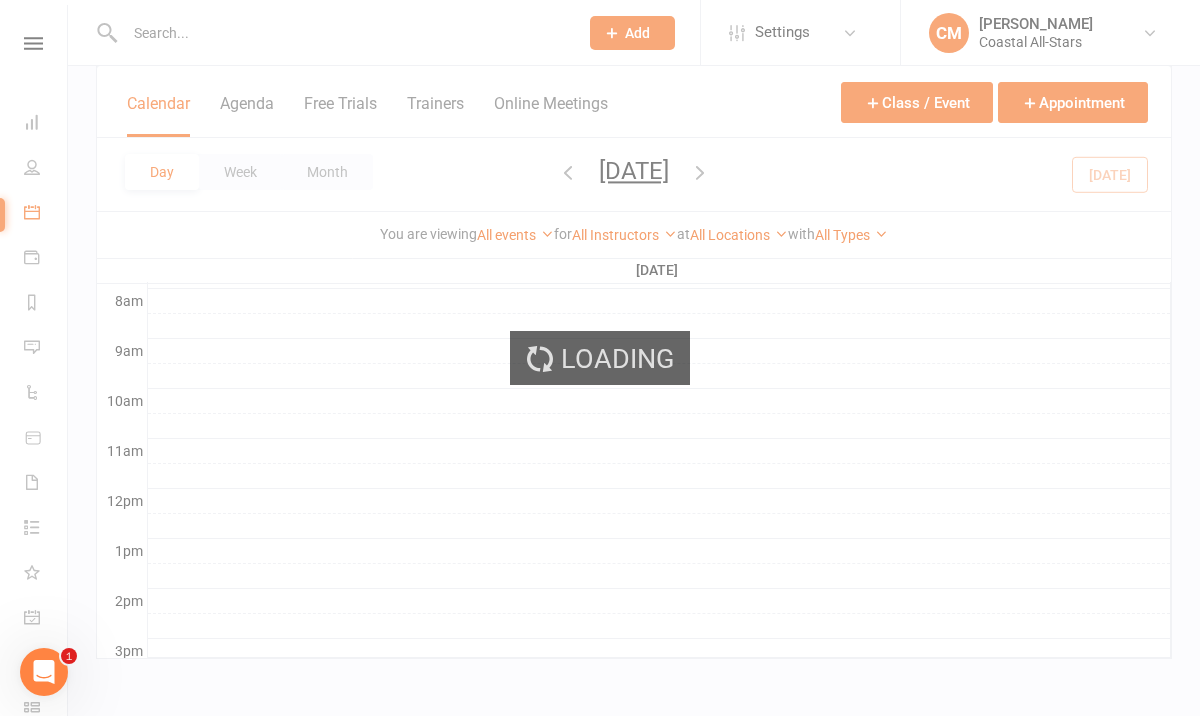 scroll, scrollTop: 518, scrollLeft: 0, axis: vertical 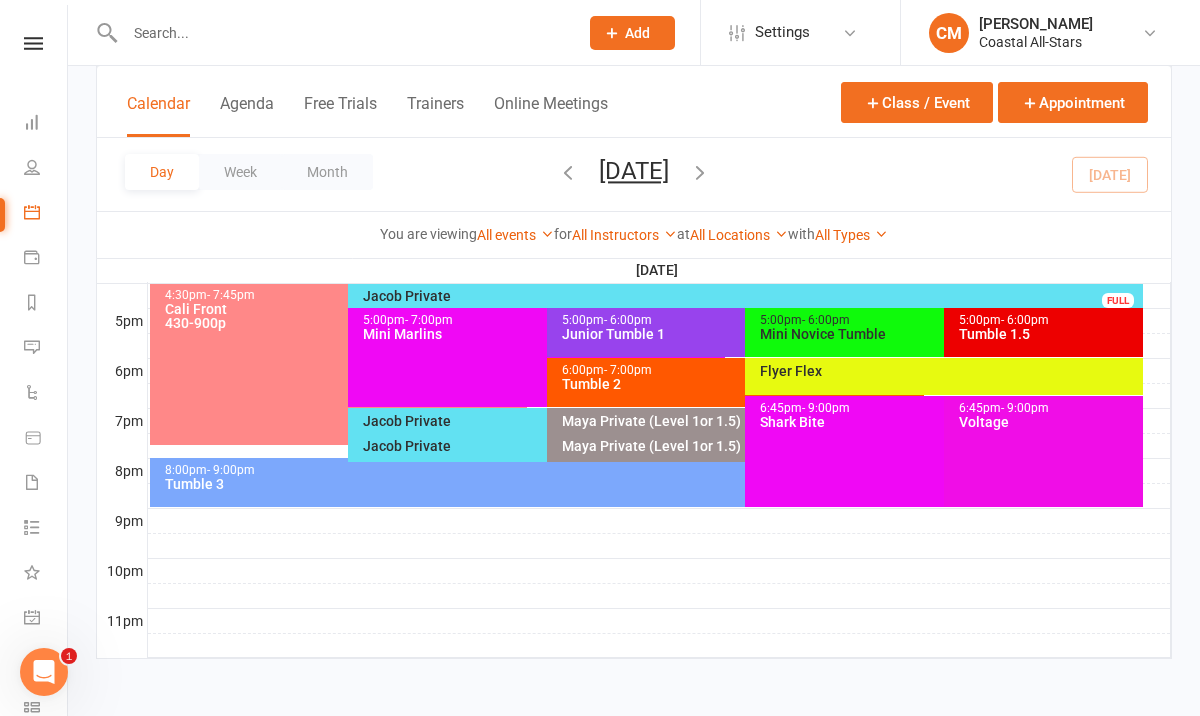 click on "8:00pm  - 9:00pm Tumble 3" at bounding box center [646, 482] 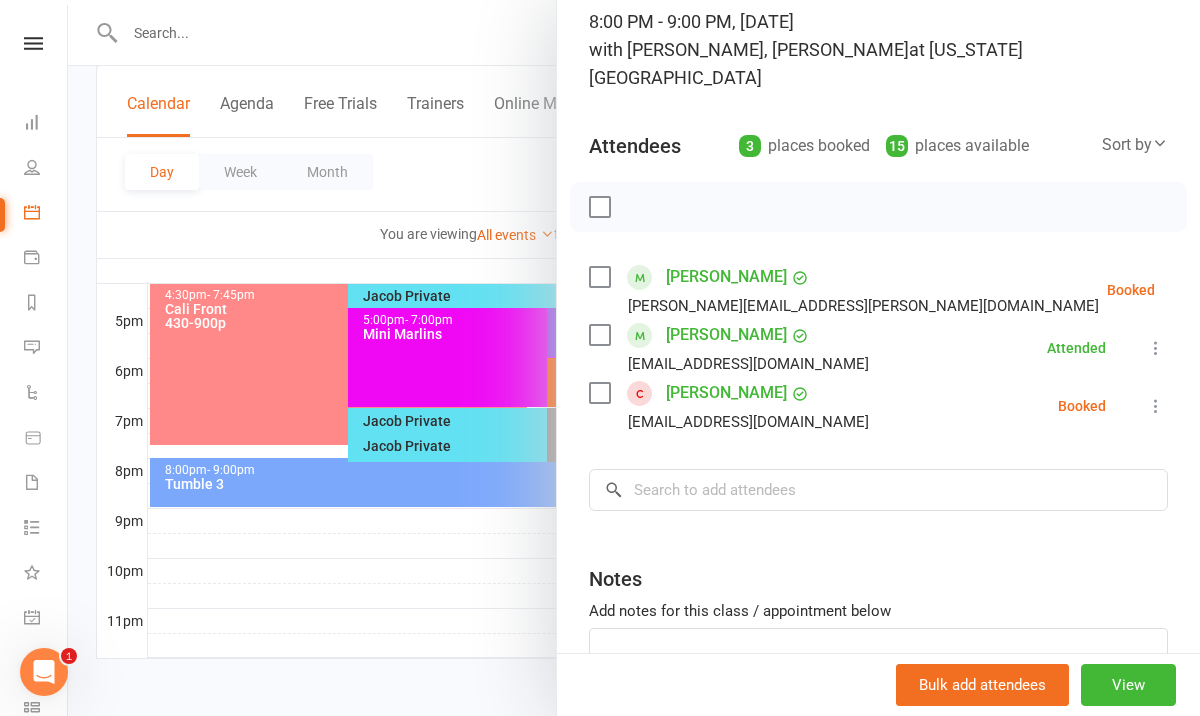 scroll, scrollTop: 184, scrollLeft: 0, axis: vertical 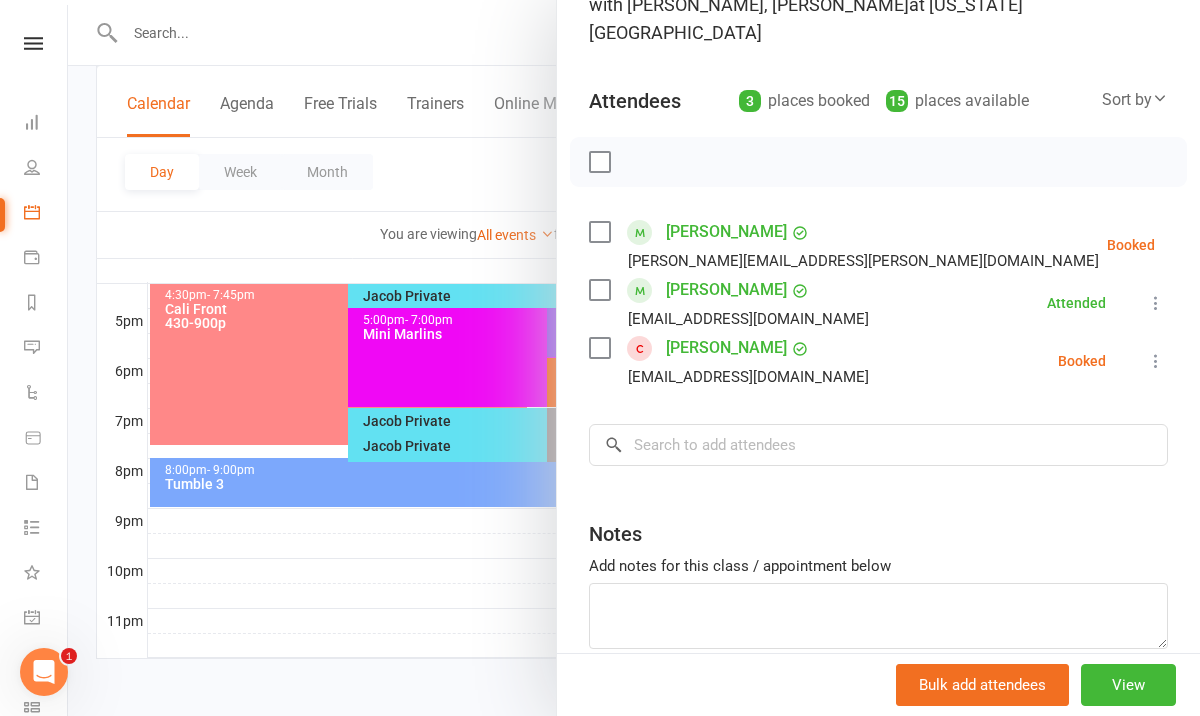 click at bounding box center (1205, 245) 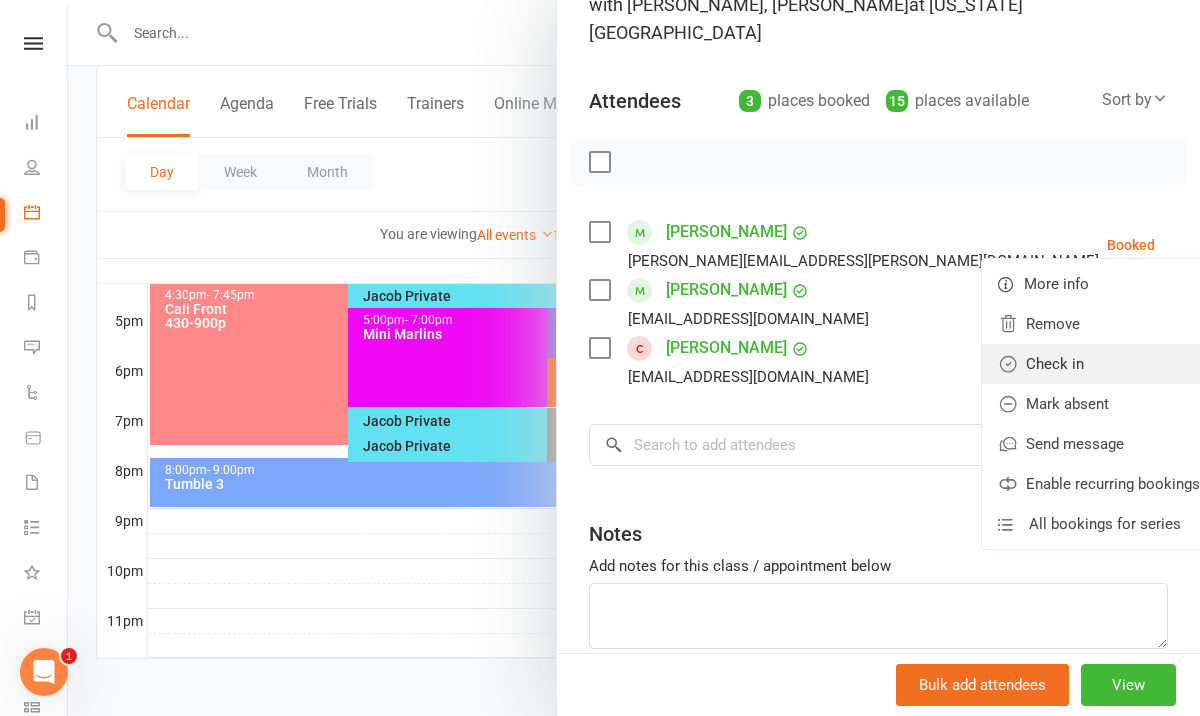 click on "Check in" at bounding box center [1099, 364] 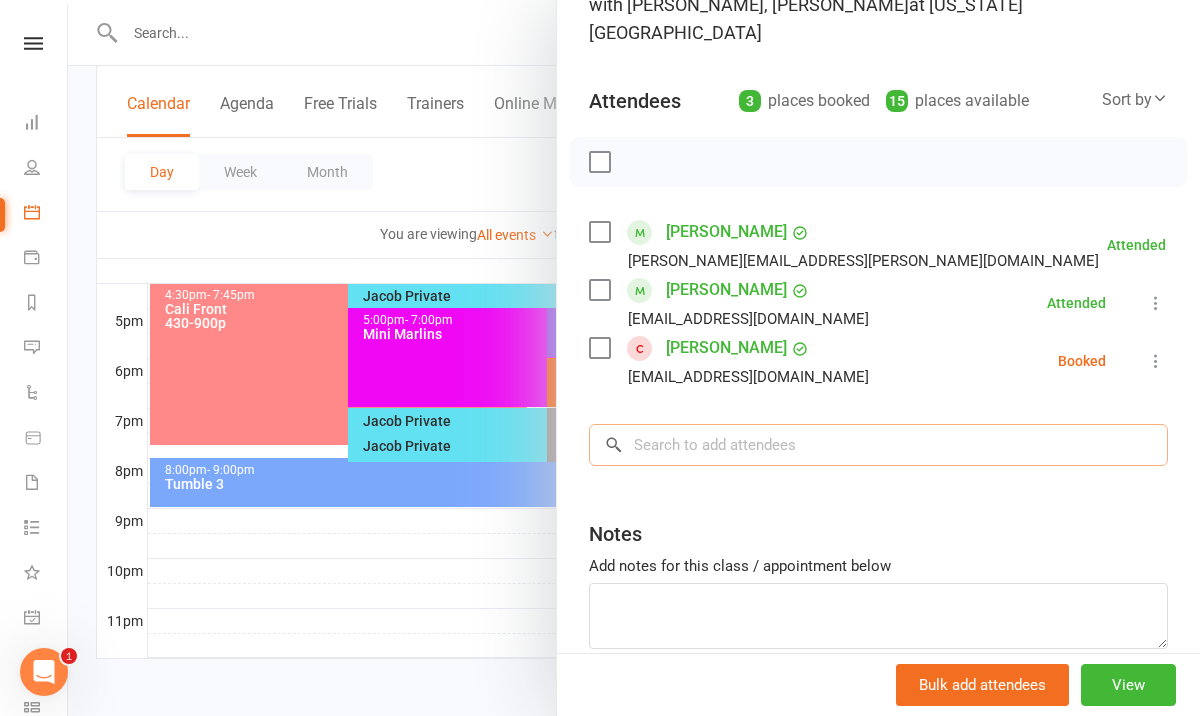click at bounding box center [878, 445] 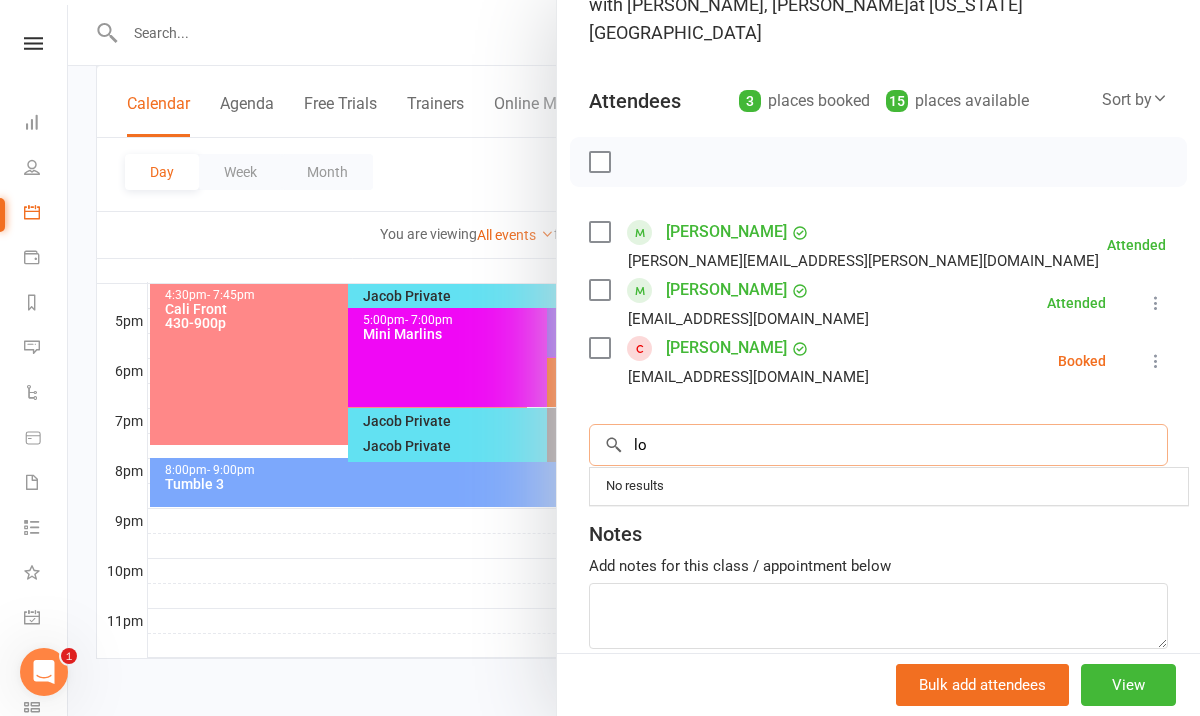 type on "l" 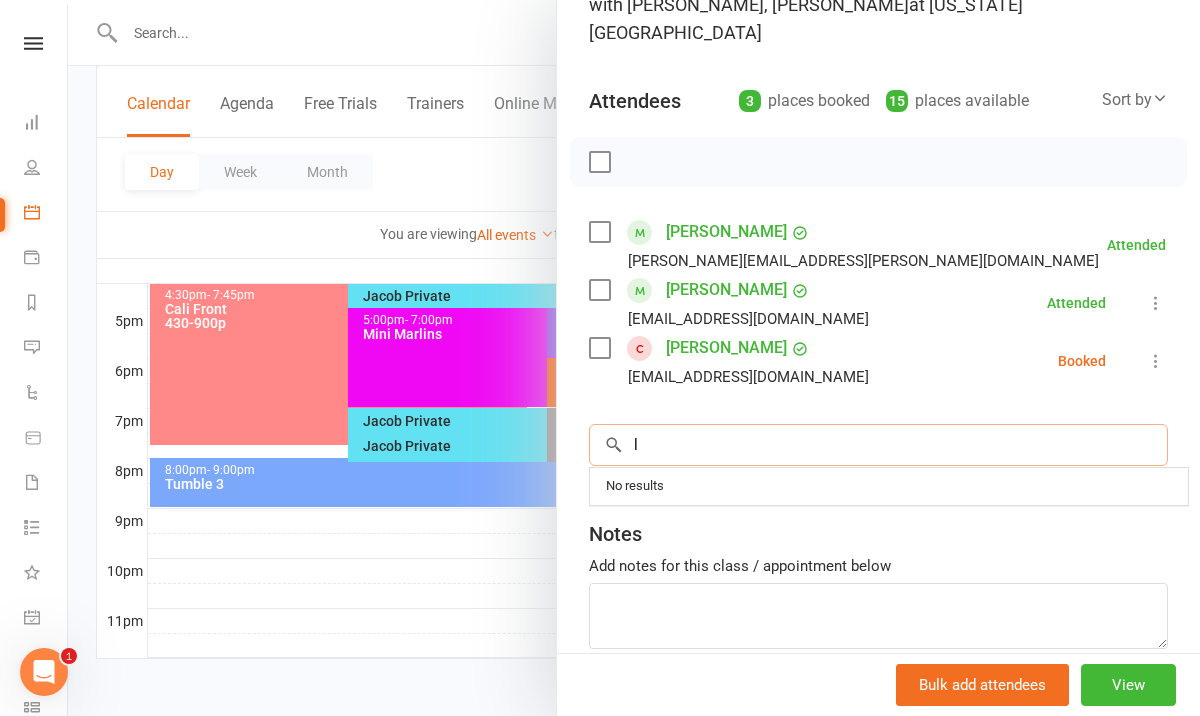 type 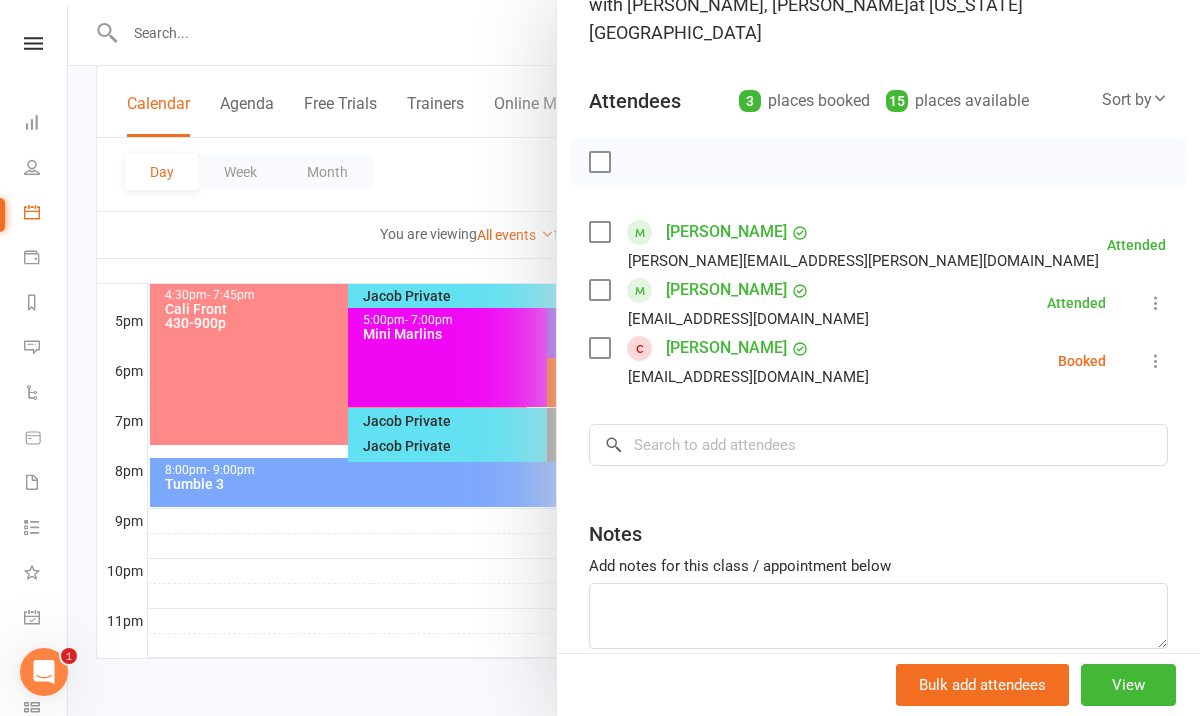 click at bounding box center [1156, 361] 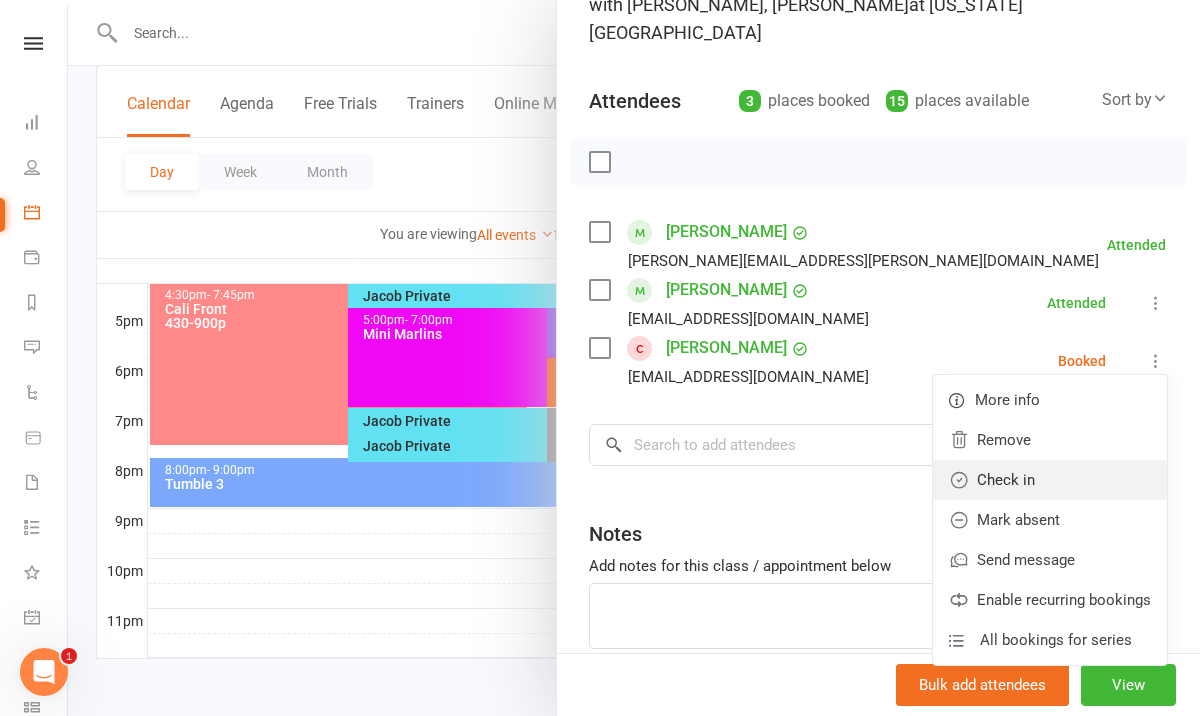 click on "Check in" at bounding box center (1050, 480) 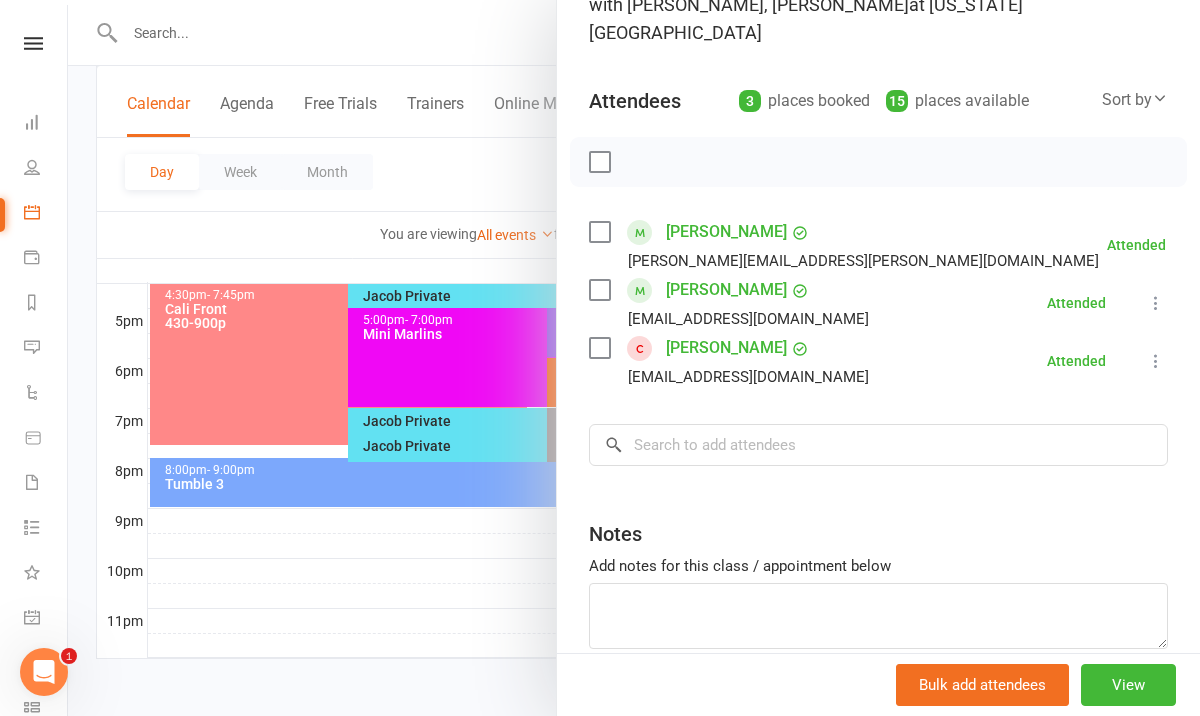 click on "Notes" at bounding box center [878, 529] 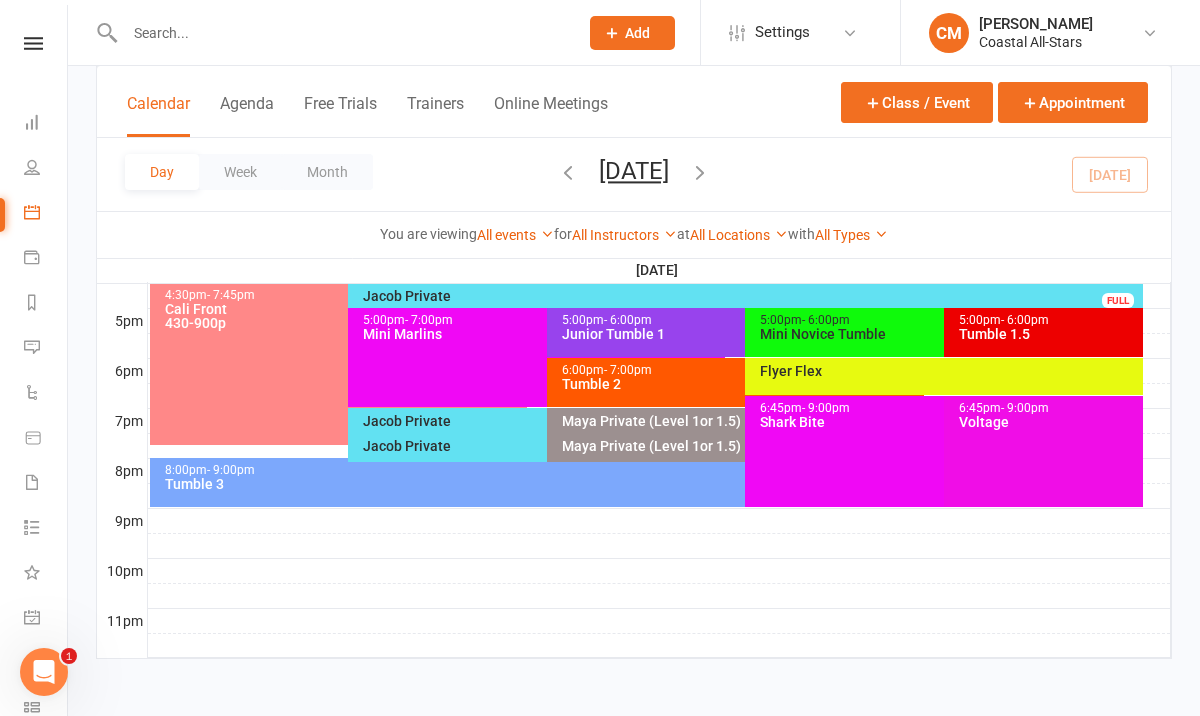 click on "Tumble 3" at bounding box center (651, 484) 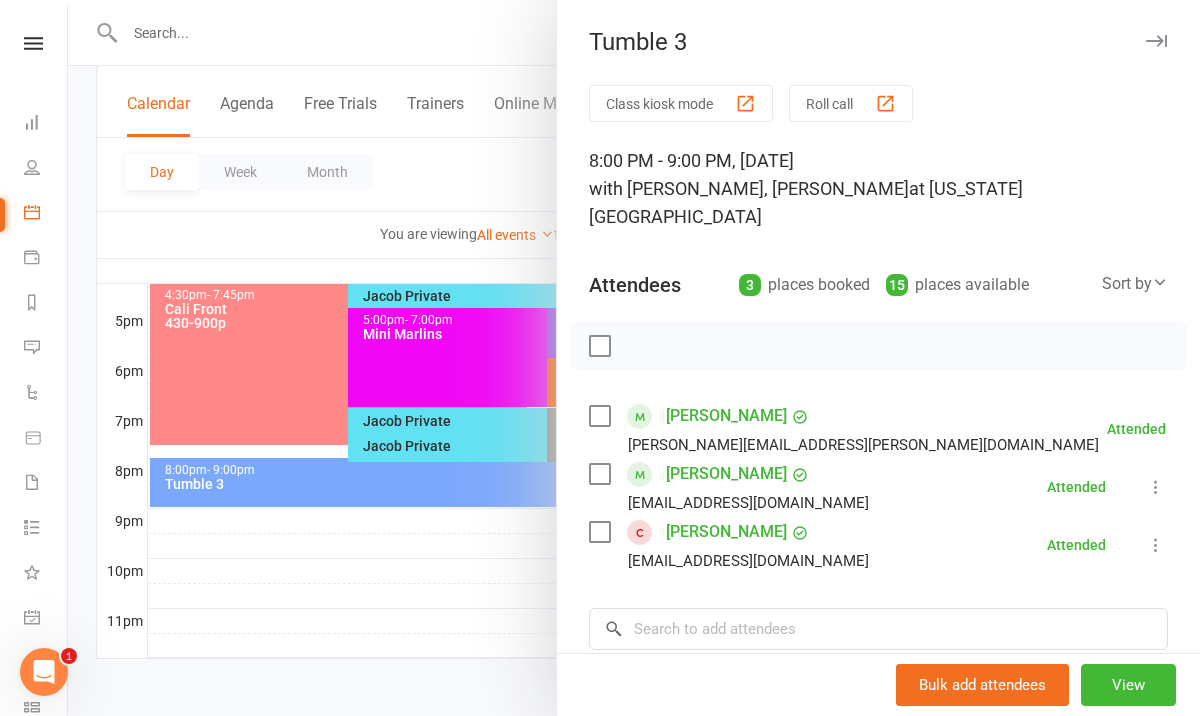 click at bounding box center (634, 358) 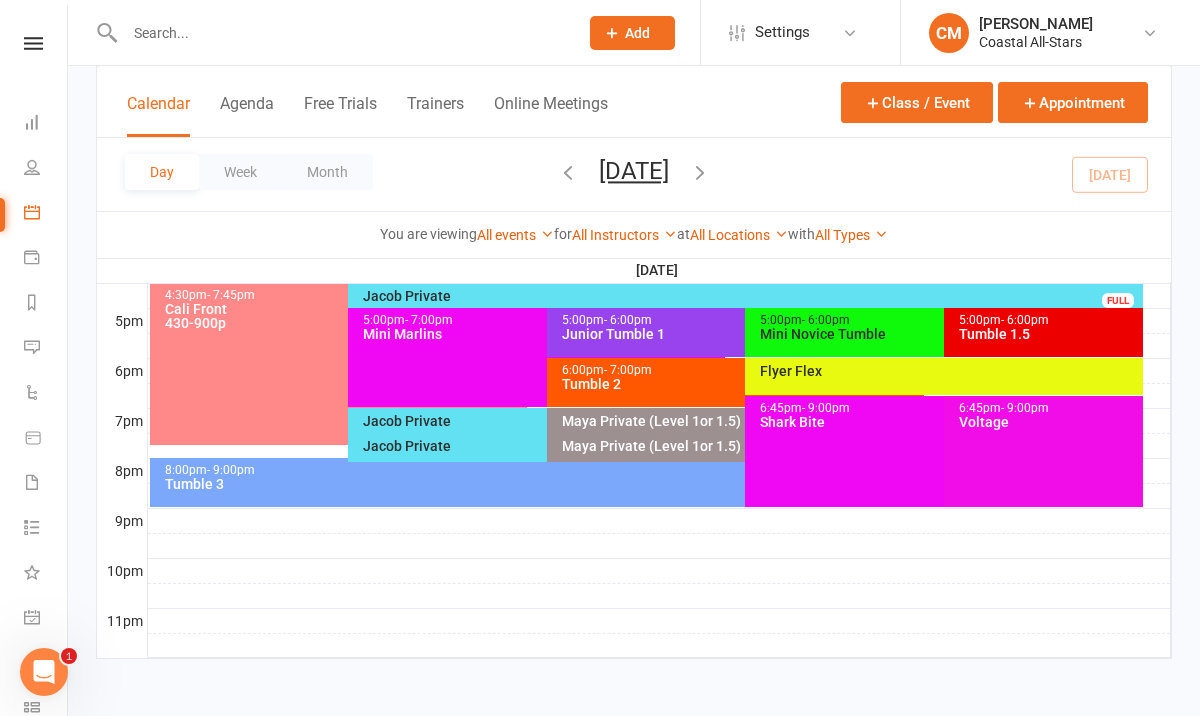 click at bounding box center [659, 546] 